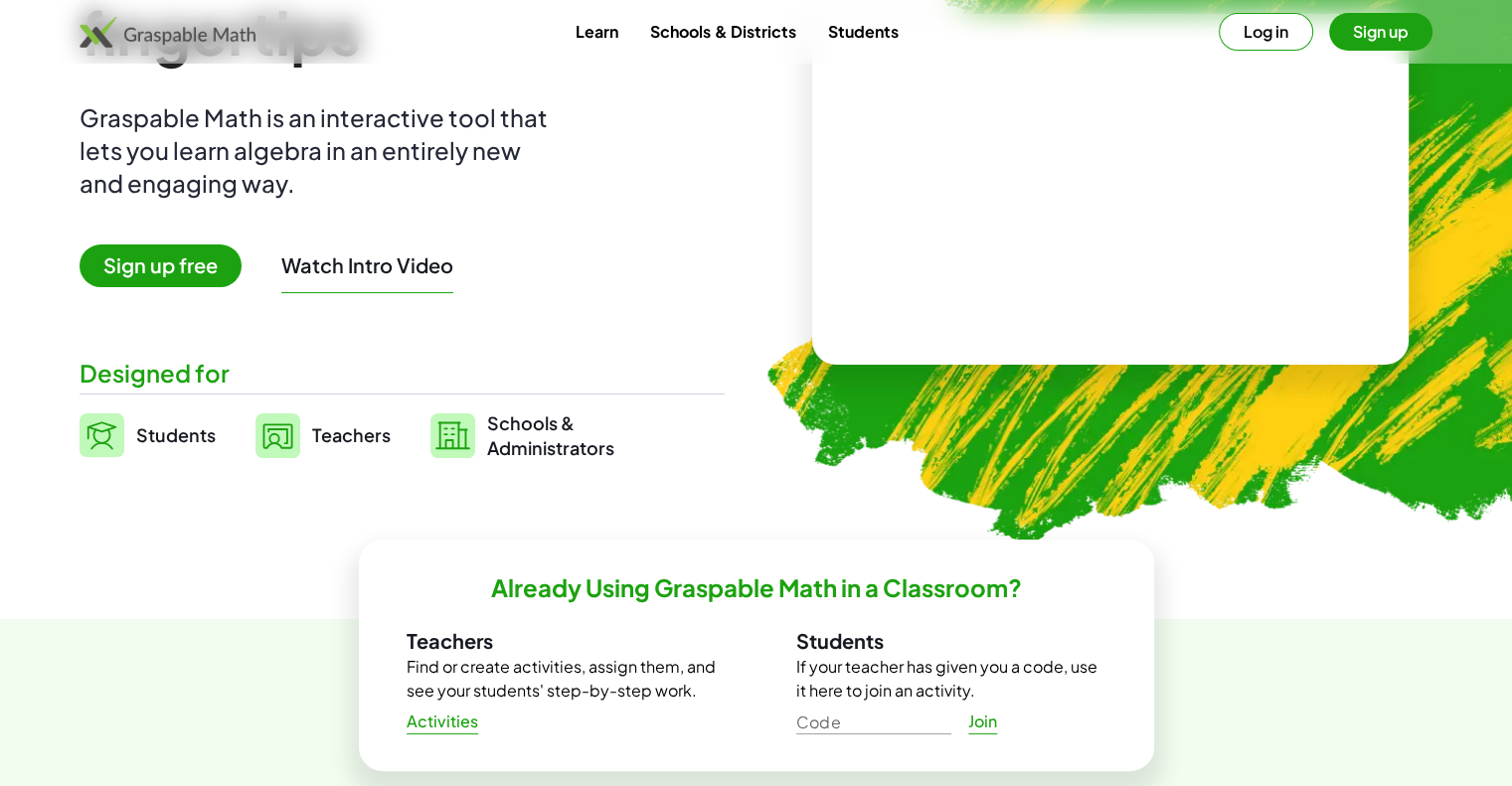 scroll, scrollTop: 0, scrollLeft: 0, axis: both 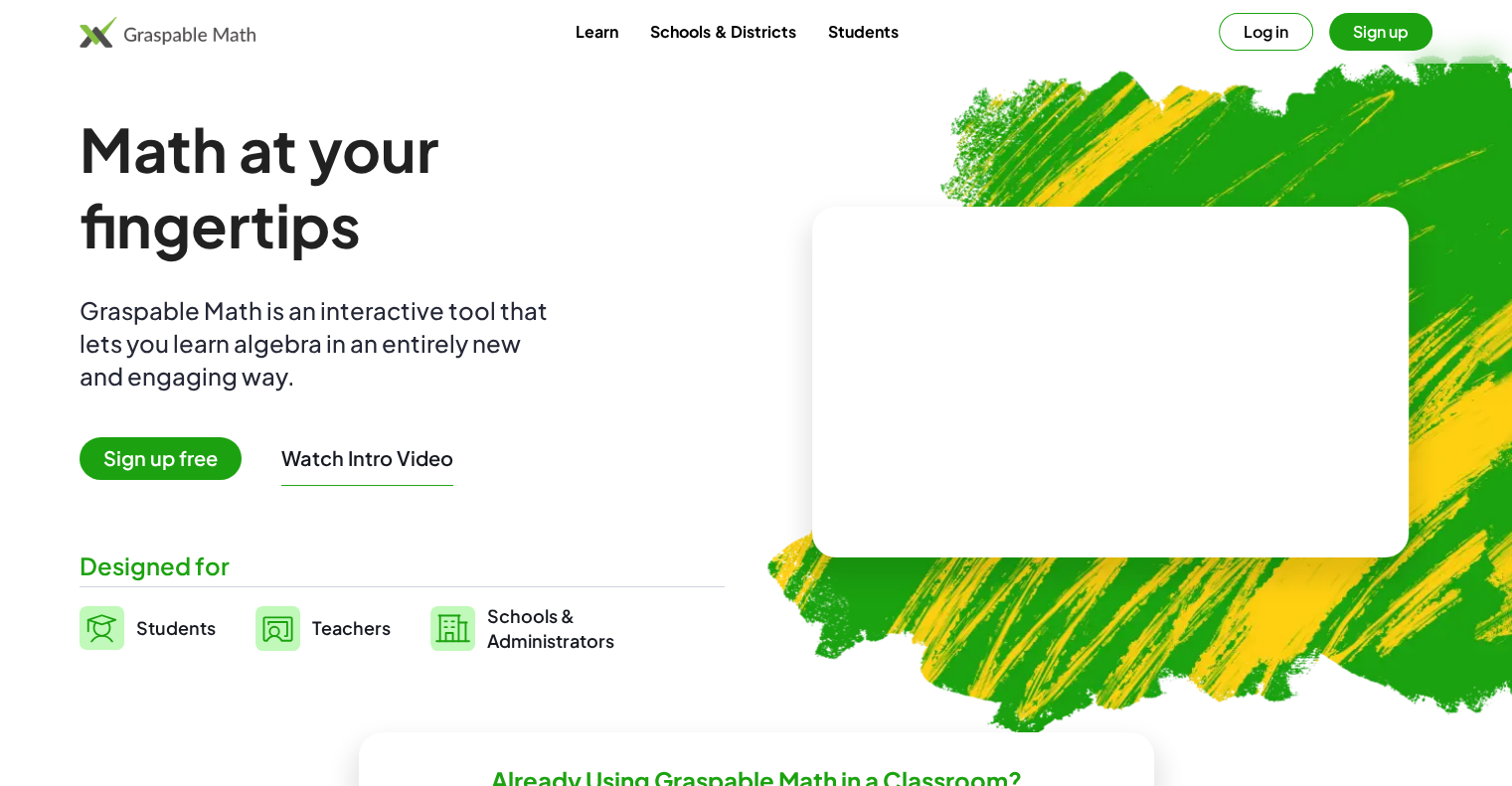 click on "Watch Intro Video" at bounding box center [367, 458] 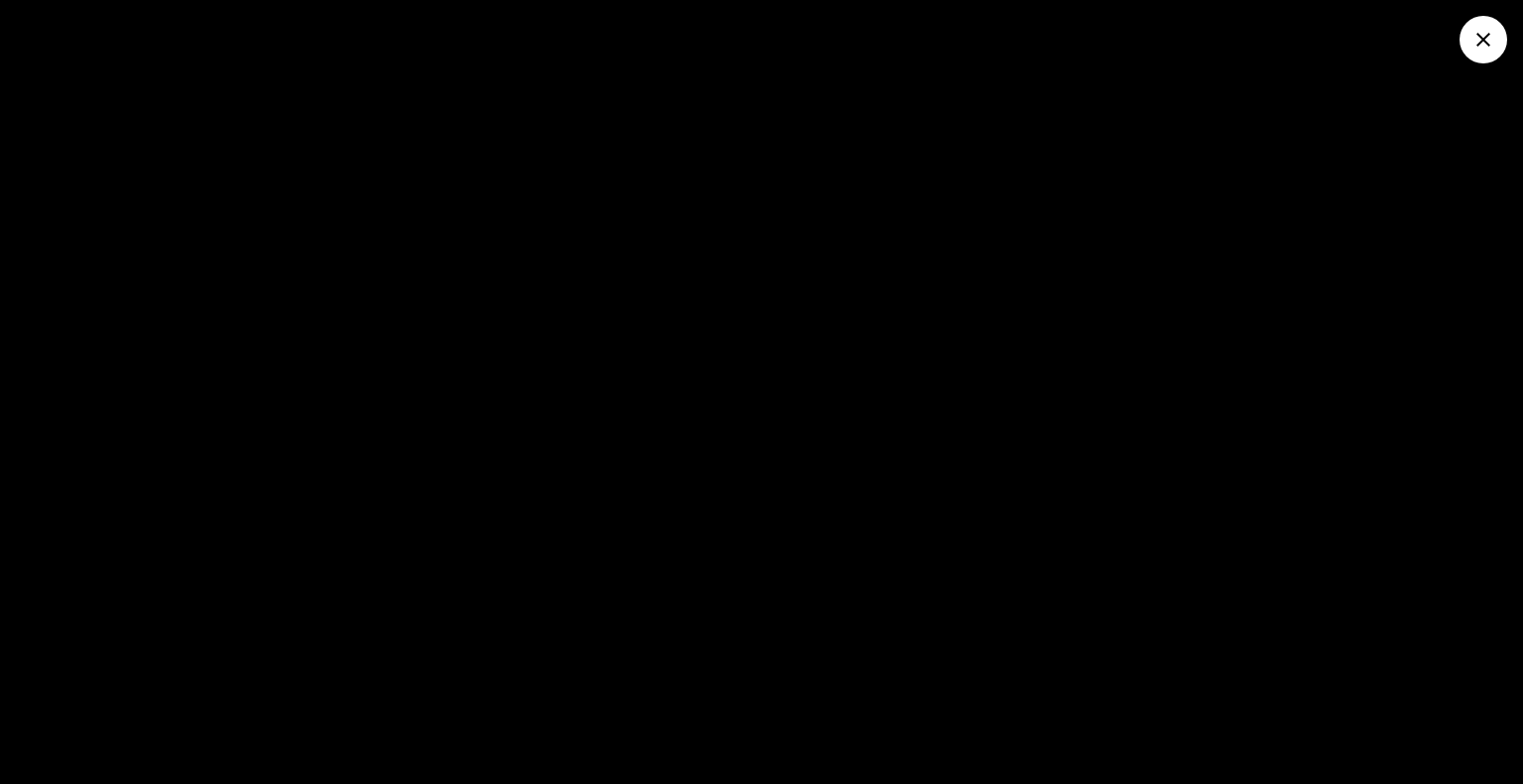 click 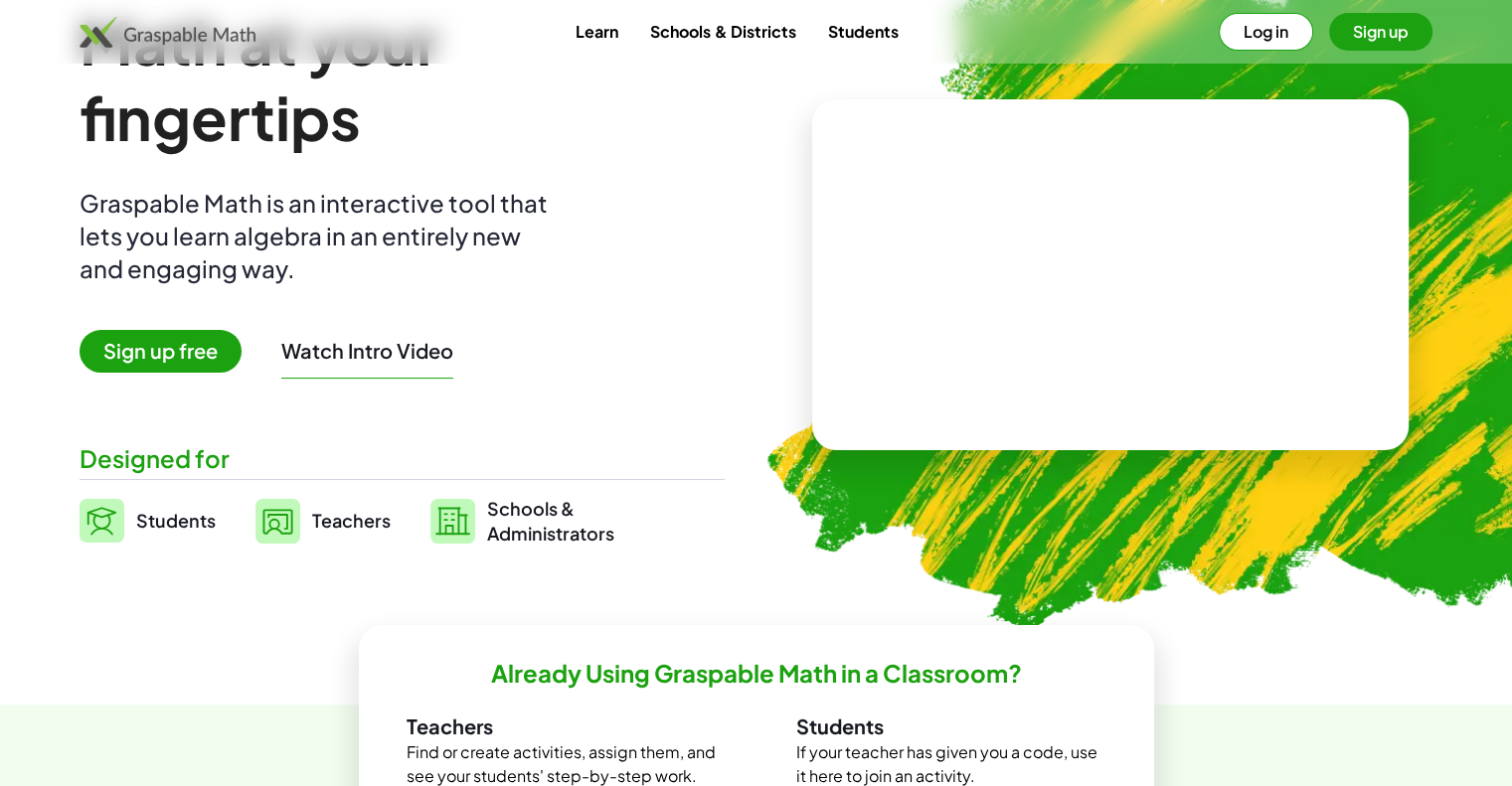 scroll, scrollTop: 109, scrollLeft: 0, axis: vertical 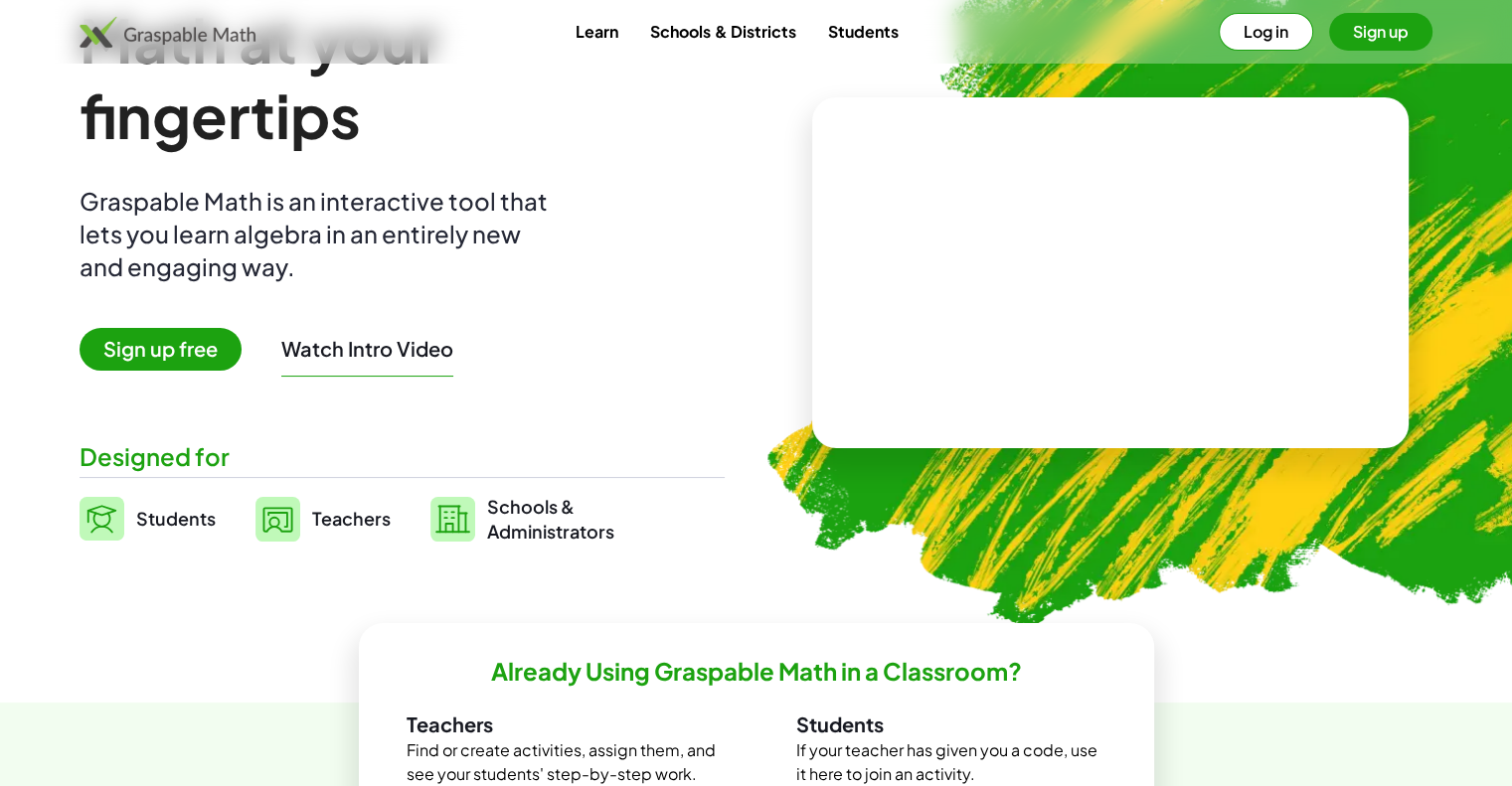 click on "Math at your fingertips Graspable Math is an interactive tool that lets you learn algebra in an entirely new and engaging way. Sign up free  Watch Intro Video   Designed for  Students Teachers Schools &   Administrators" at bounding box center [402, 272] 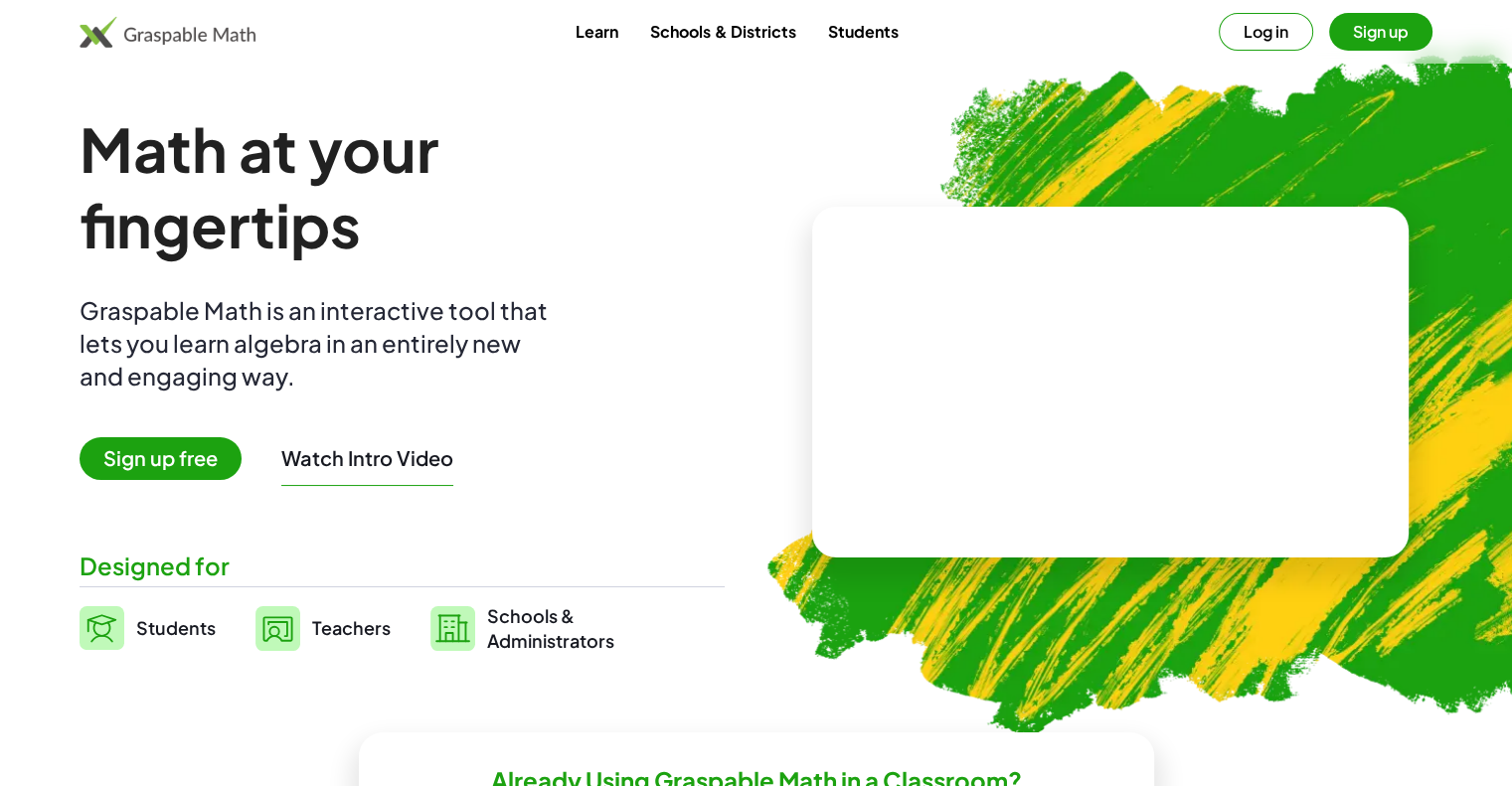 click at bounding box center (167, 32) 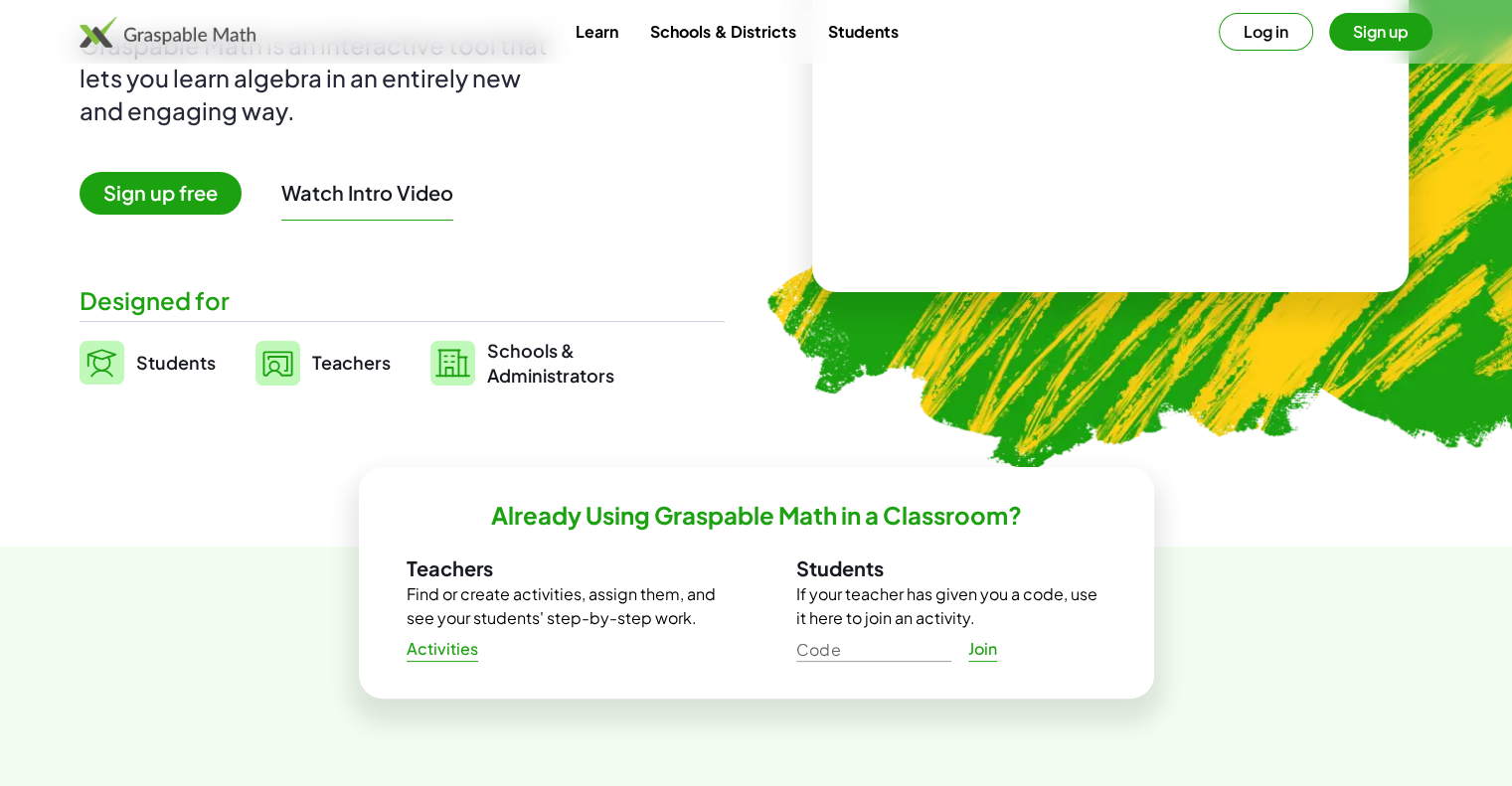 scroll, scrollTop: 0, scrollLeft: 0, axis: both 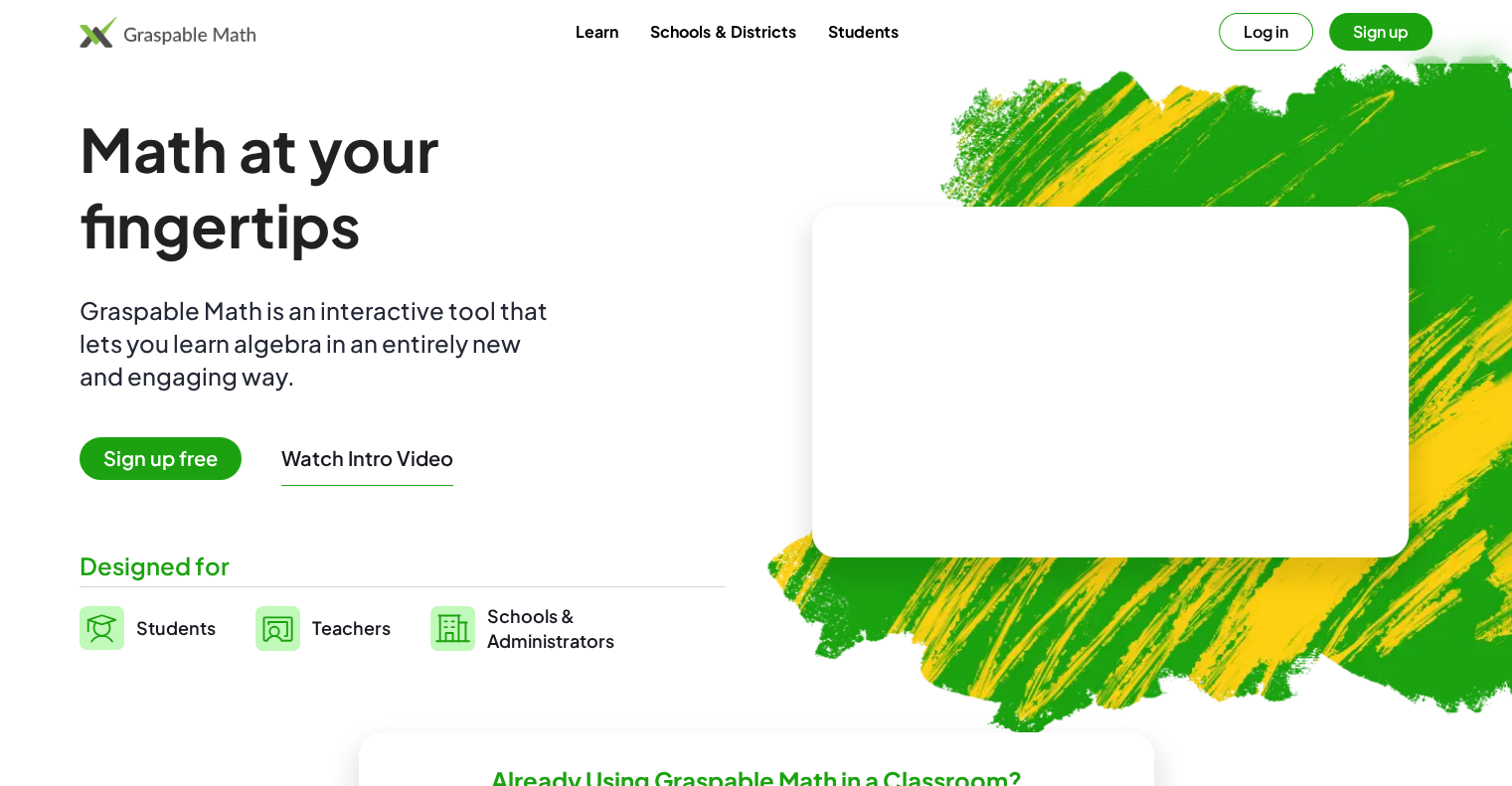 click on "Learn" at bounding box center [596, 31] 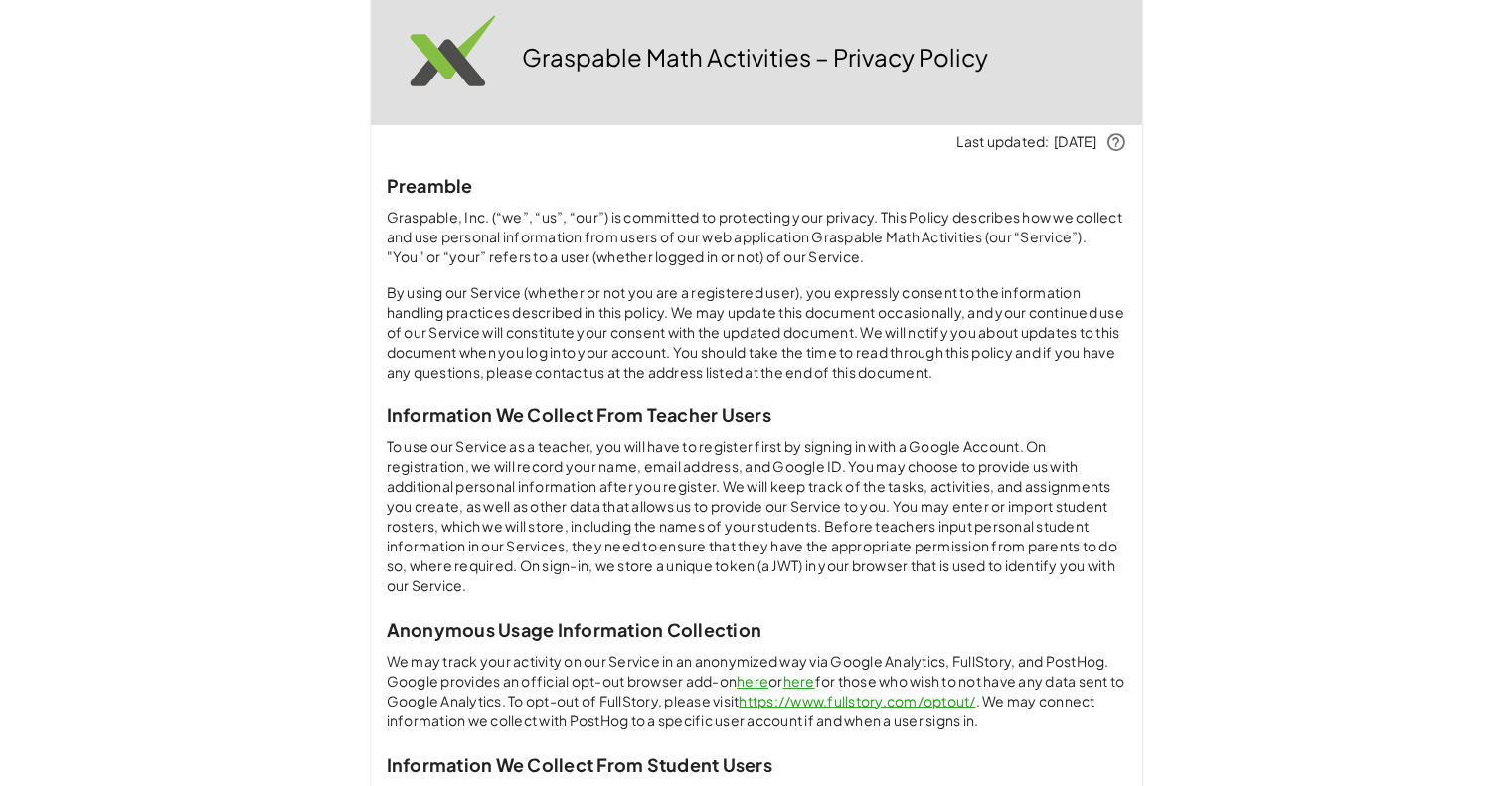 scroll, scrollTop: 0, scrollLeft: 0, axis: both 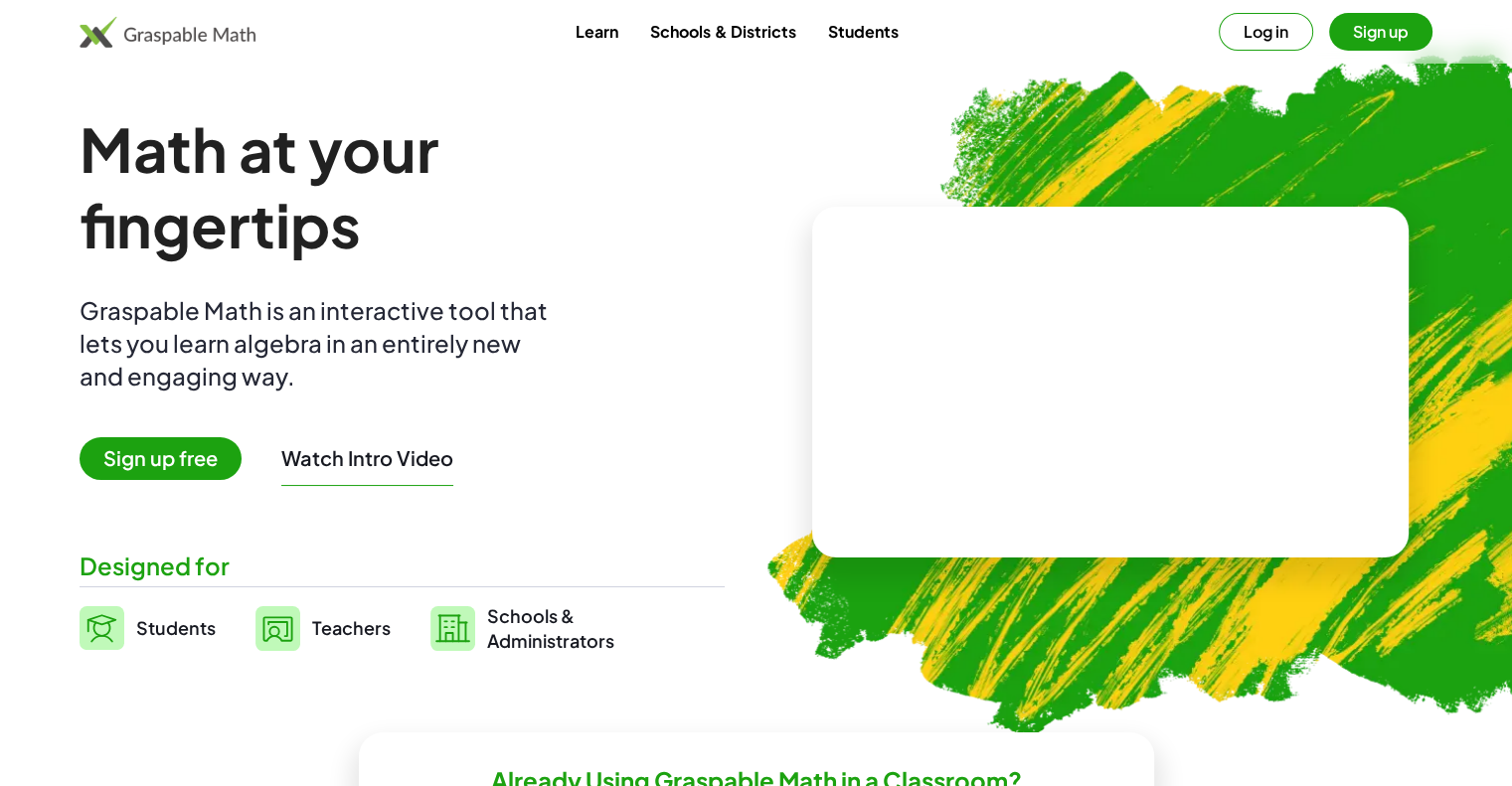 click on "Learn" at bounding box center (596, 31) 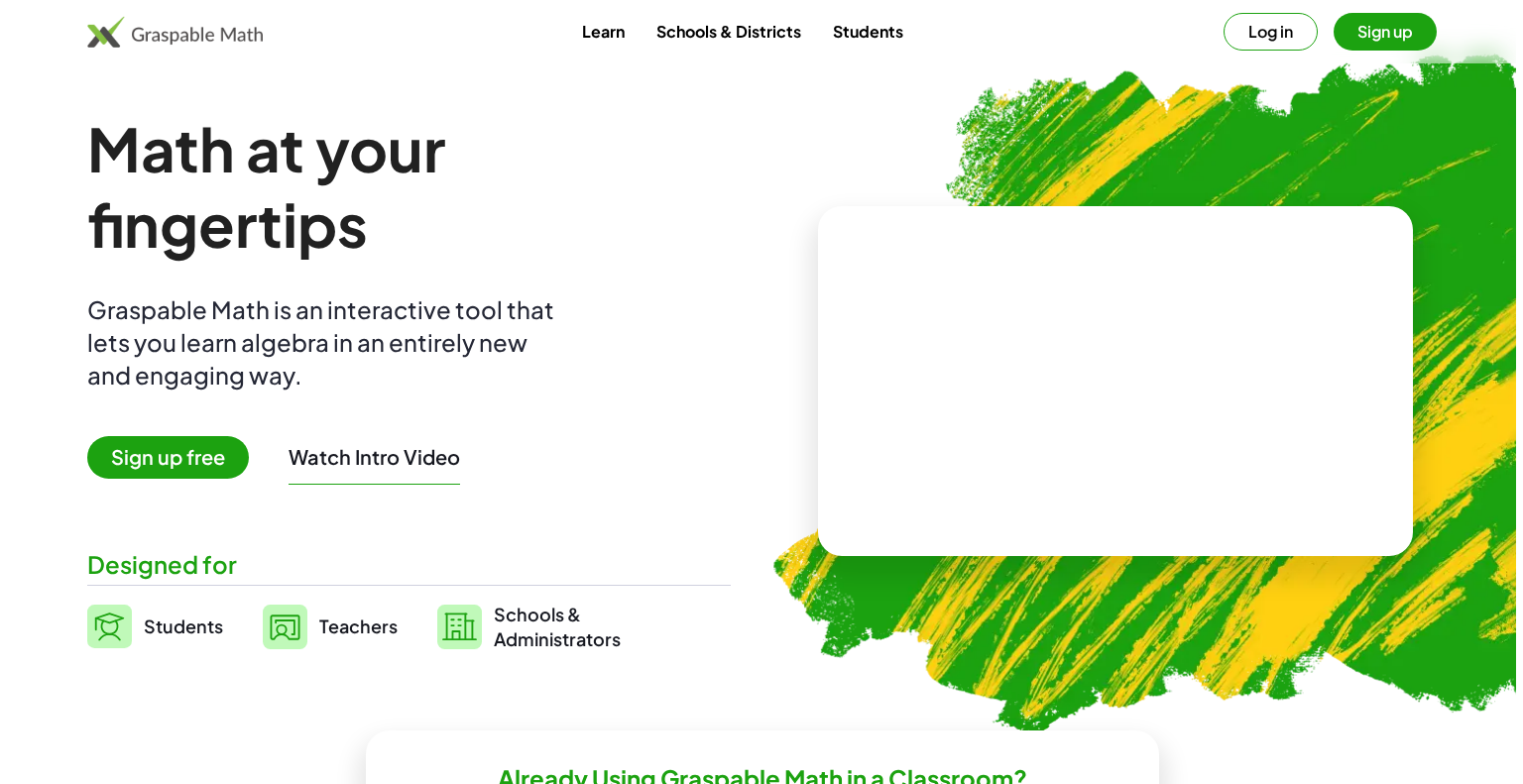 scroll, scrollTop: 0, scrollLeft: 0, axis: both 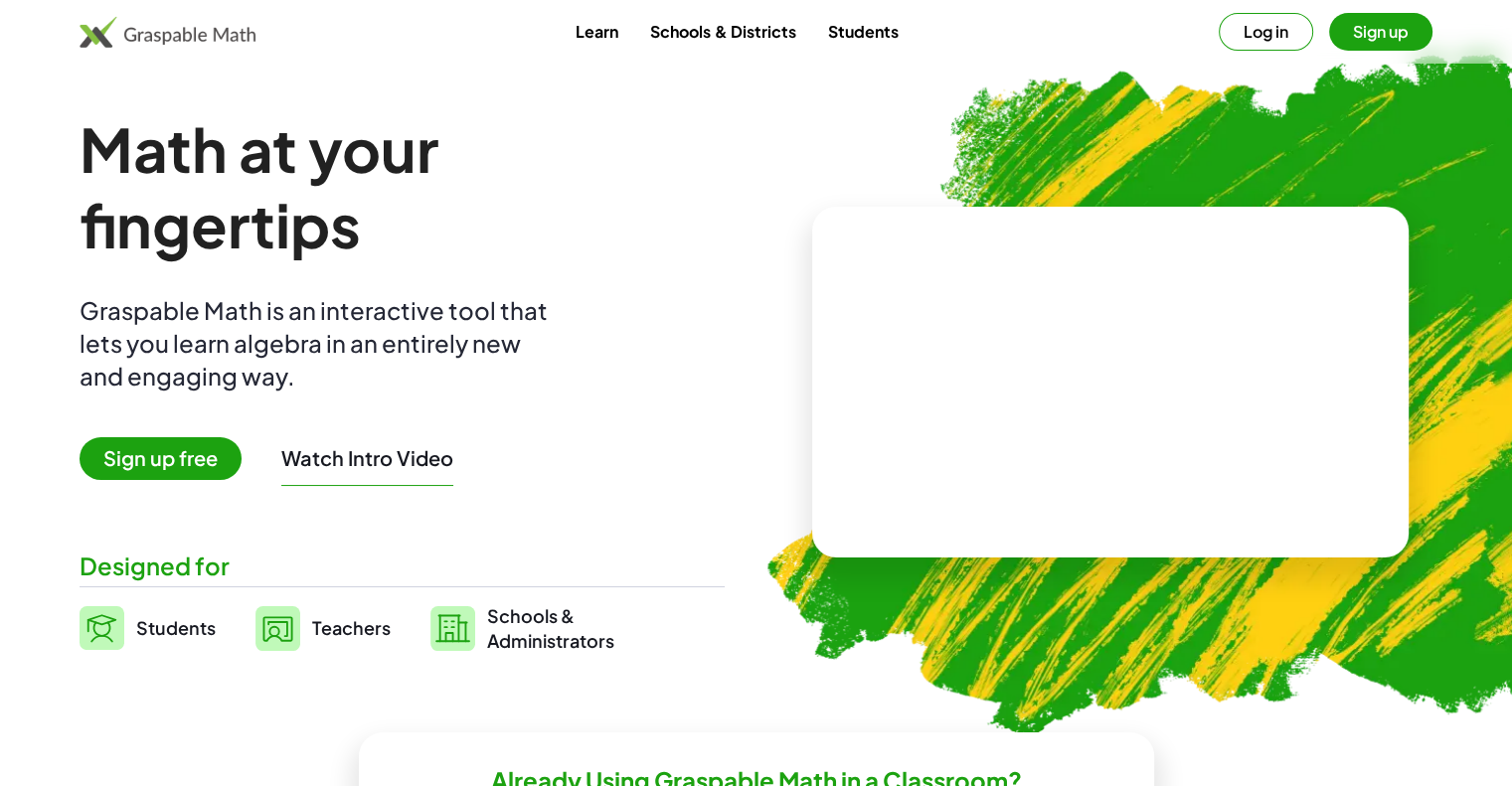 click on "Sign up" at bounding box center (1381, 32) 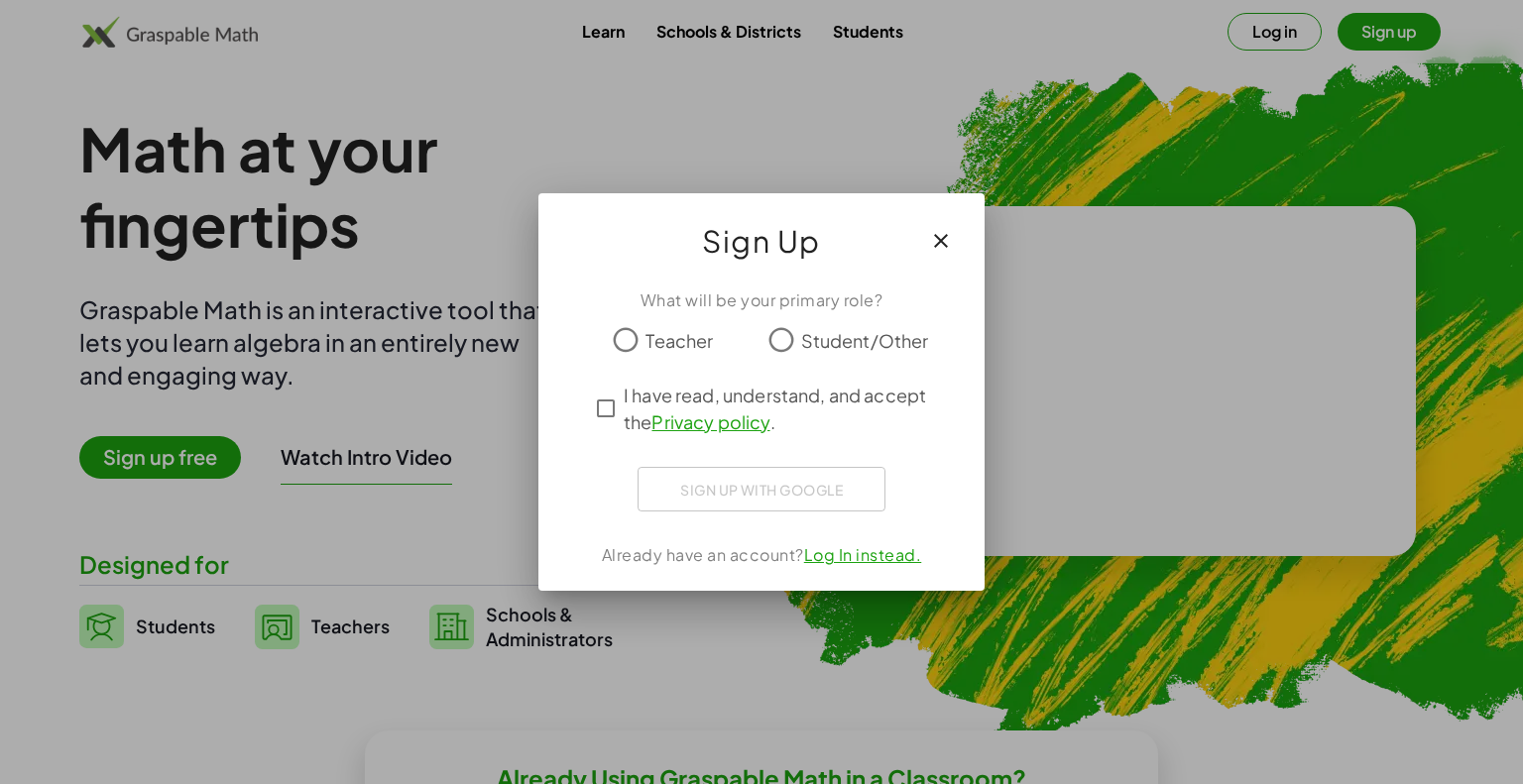 click on "Teacher" 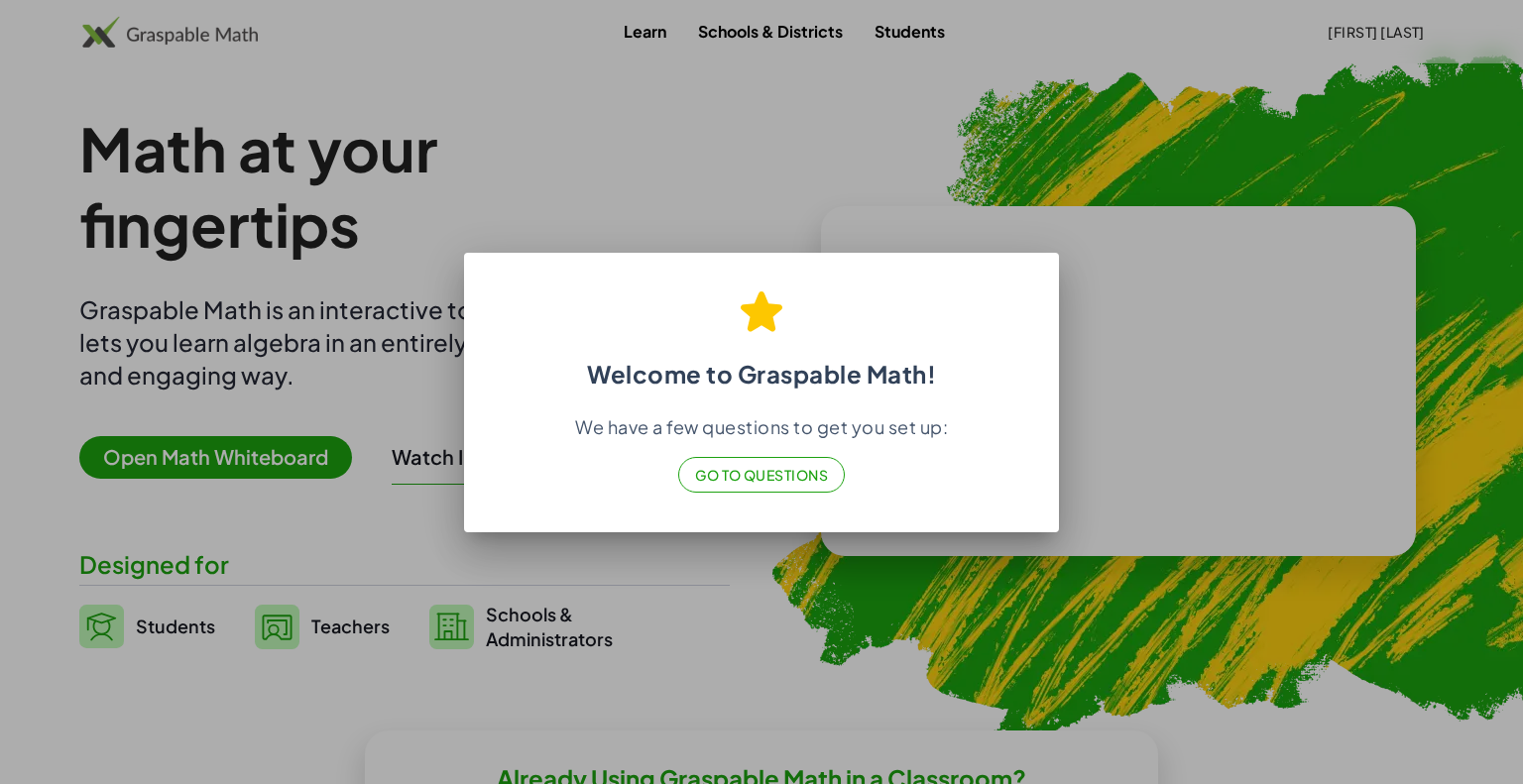 click on "Go to Questions" 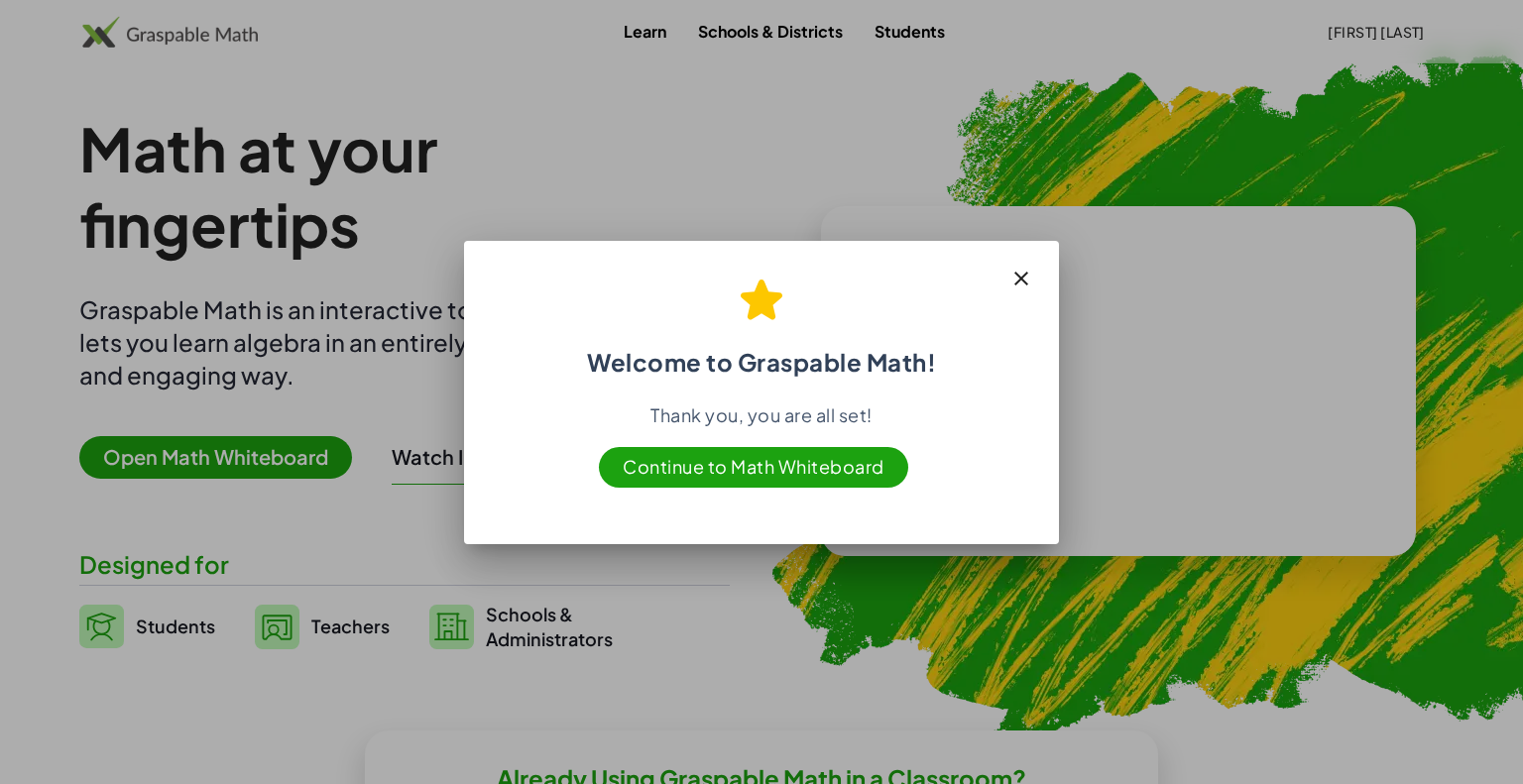 click on "Continue to Math Whiteboard" at bounding box center (754, 467) 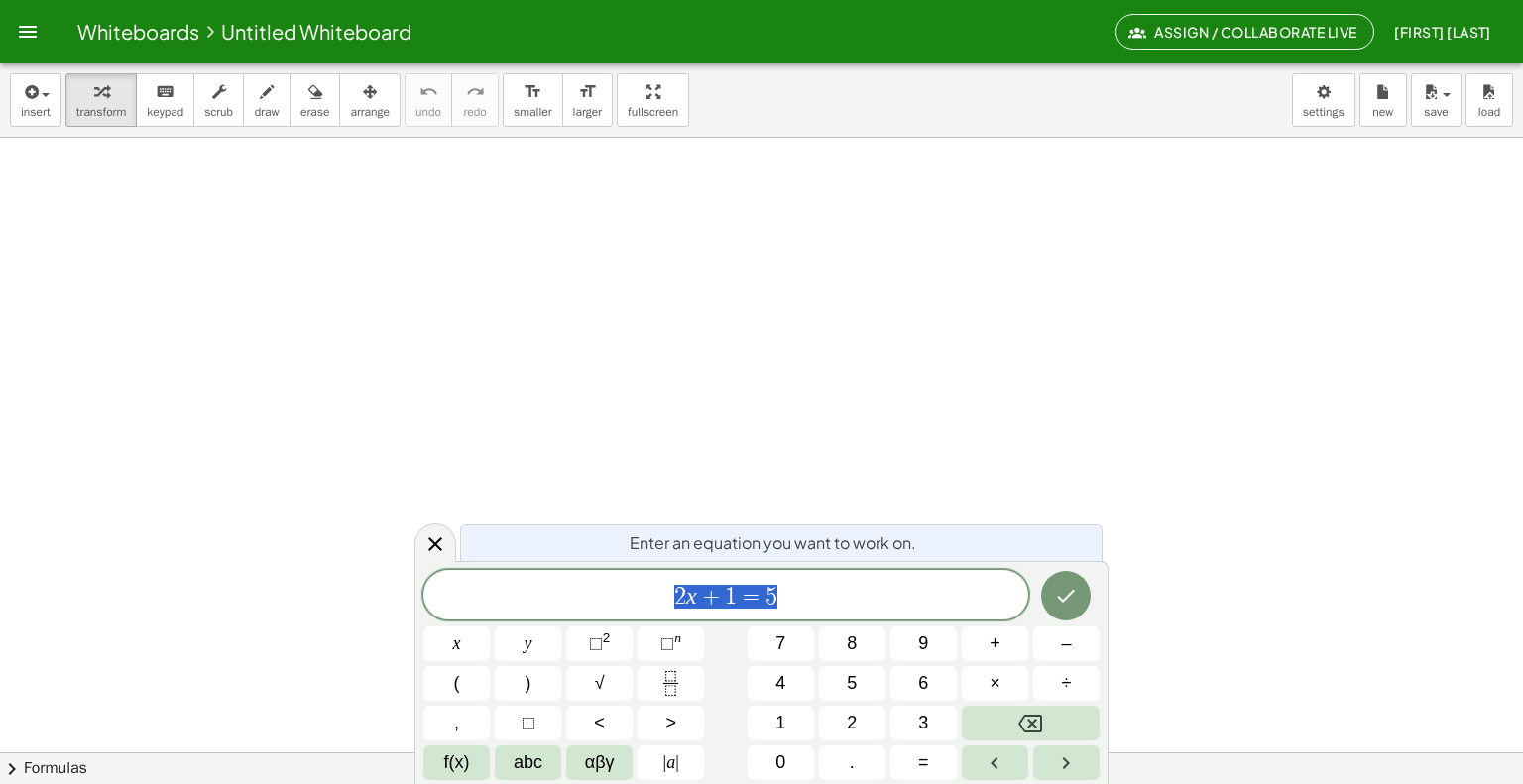 click at bounding box center [762, 817] 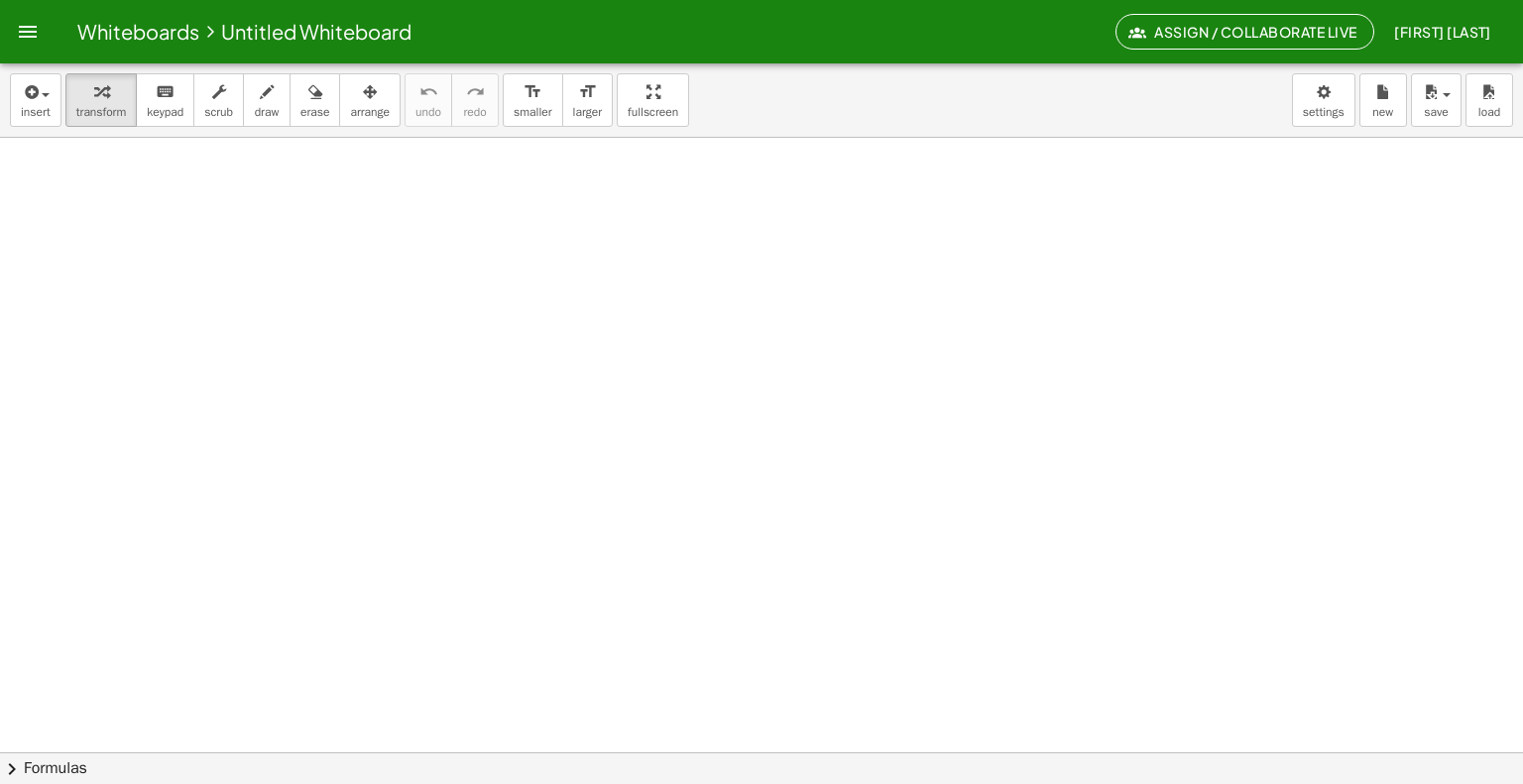 scroll, scrollTop: 2, scrollLeft: 0, axis: vertical 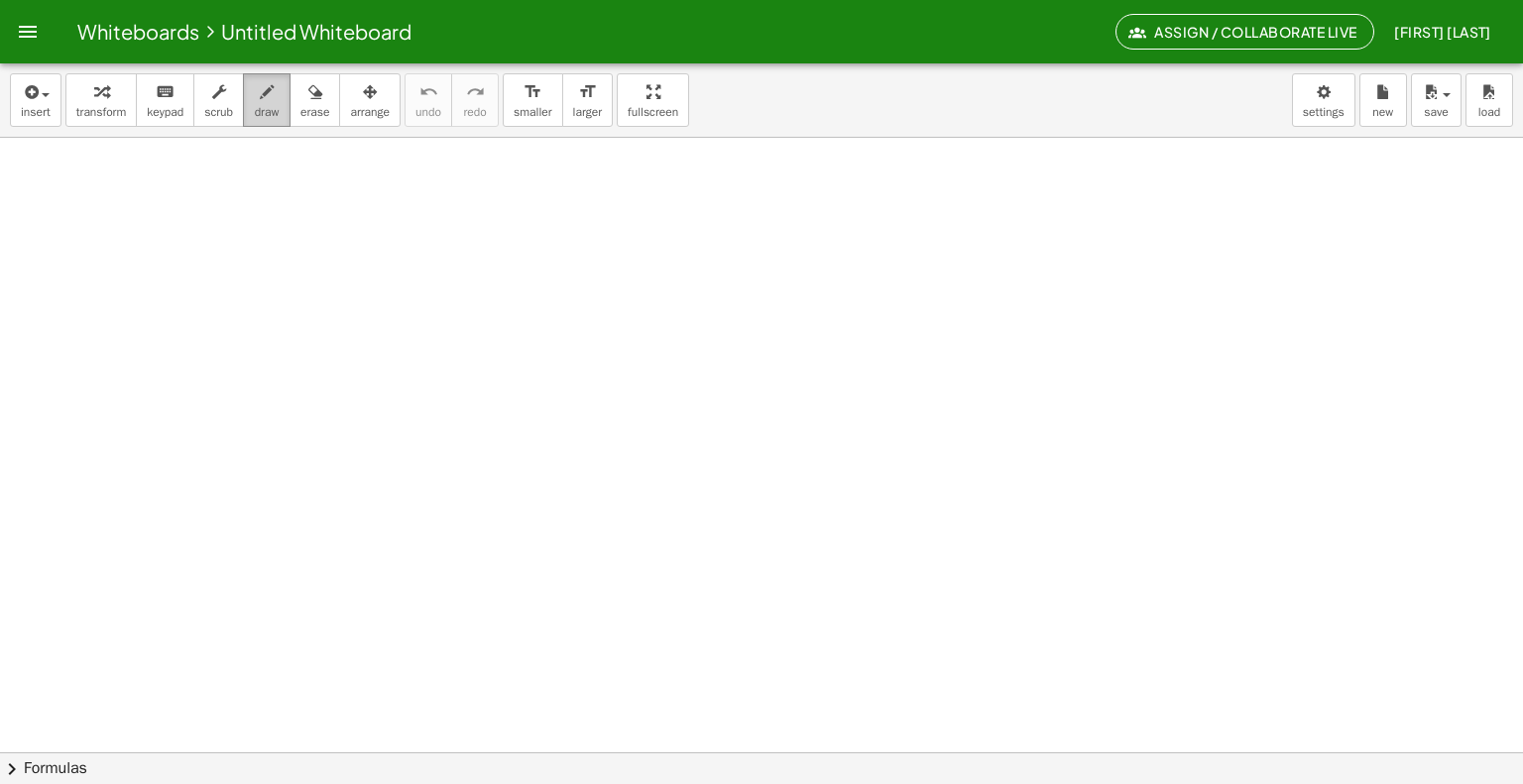 click on "draw" at bounding box center [267, 100] 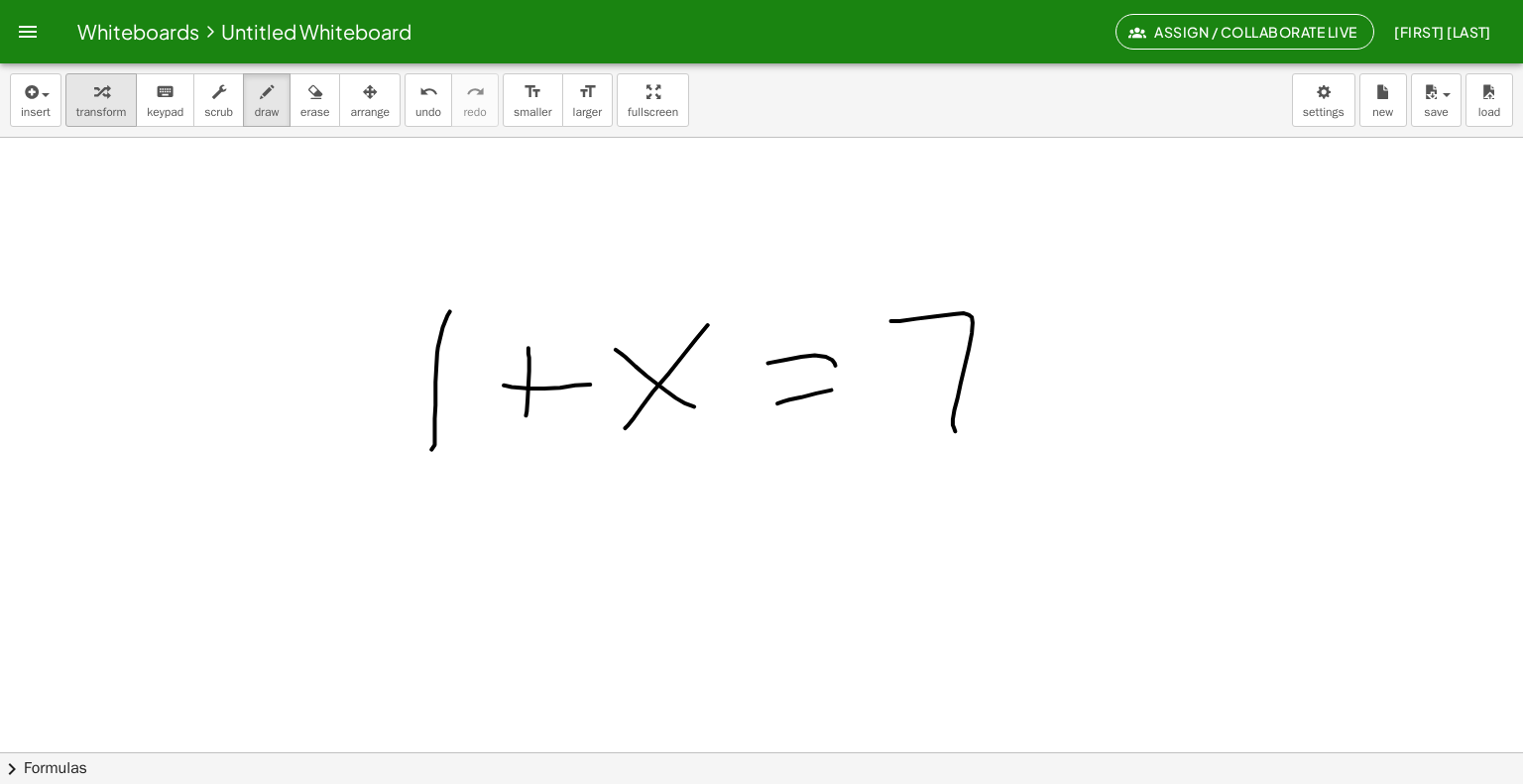 click on "transform" at bounding box center [101, 112] 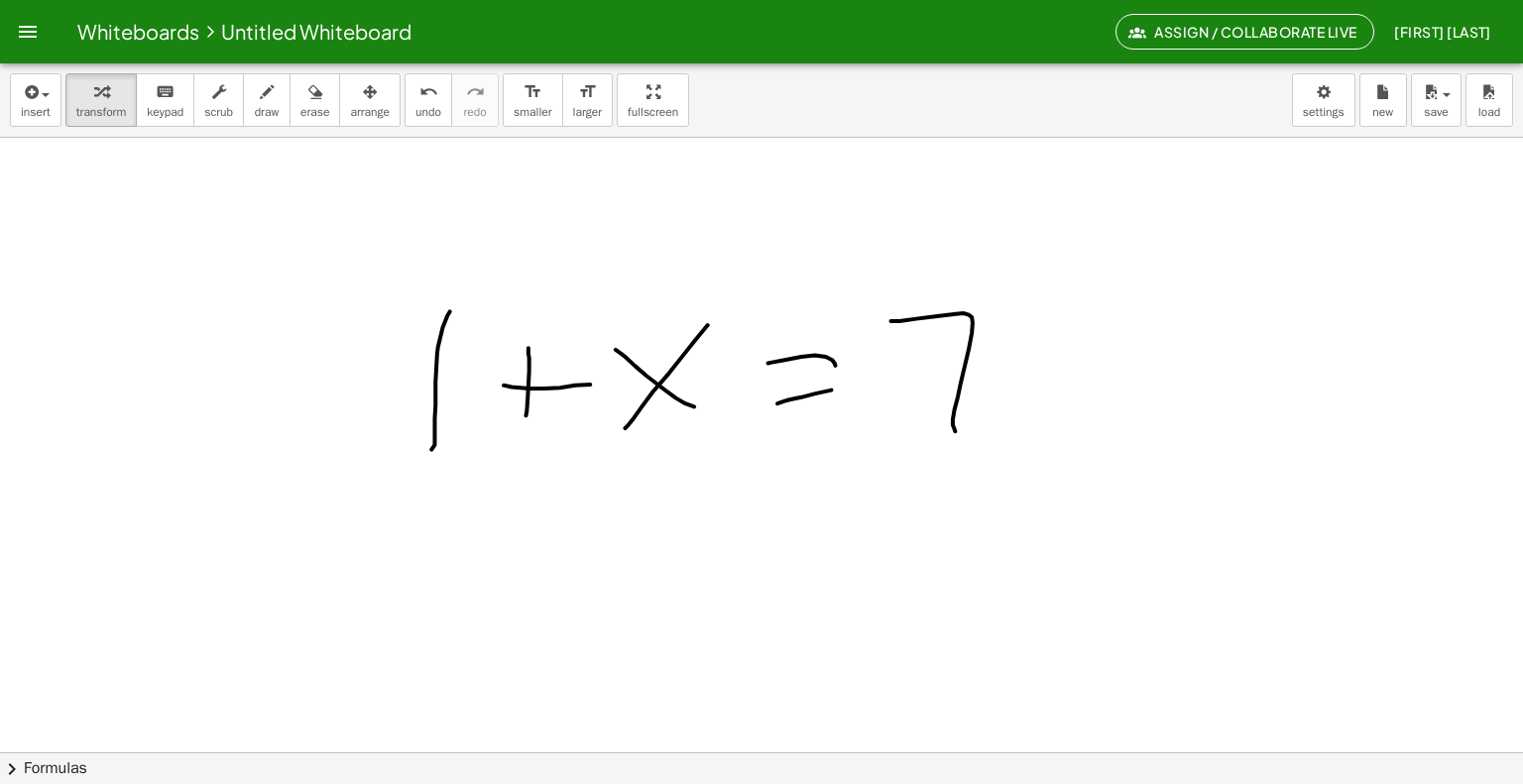 drag, startPoint x: 416, startPoint y: 266, endPoint x: 706, endPoint y: 392, distance: 316.18982 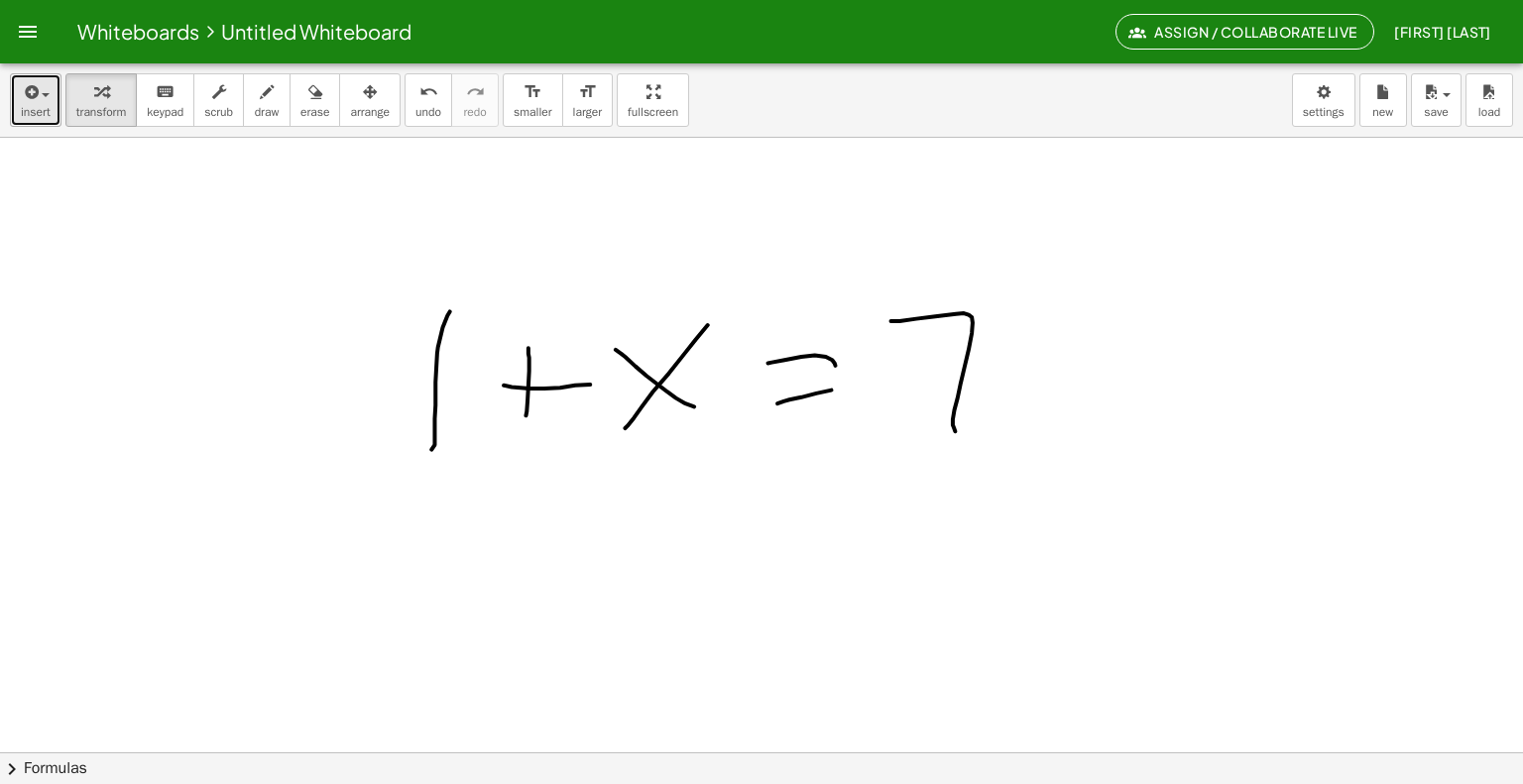 click at bounding box center [36, 91] 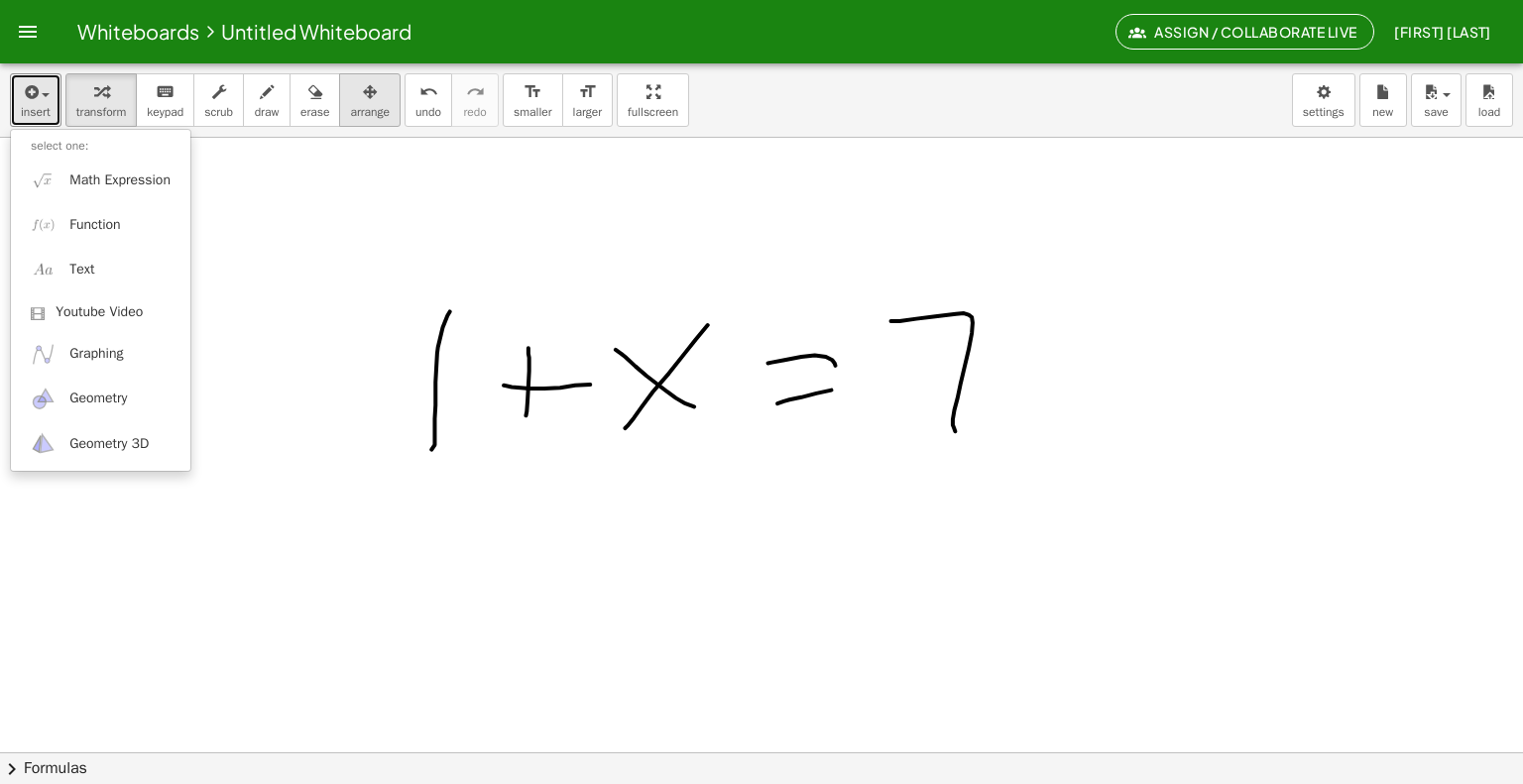 click on "arrange" at bounding box center [370, 100] 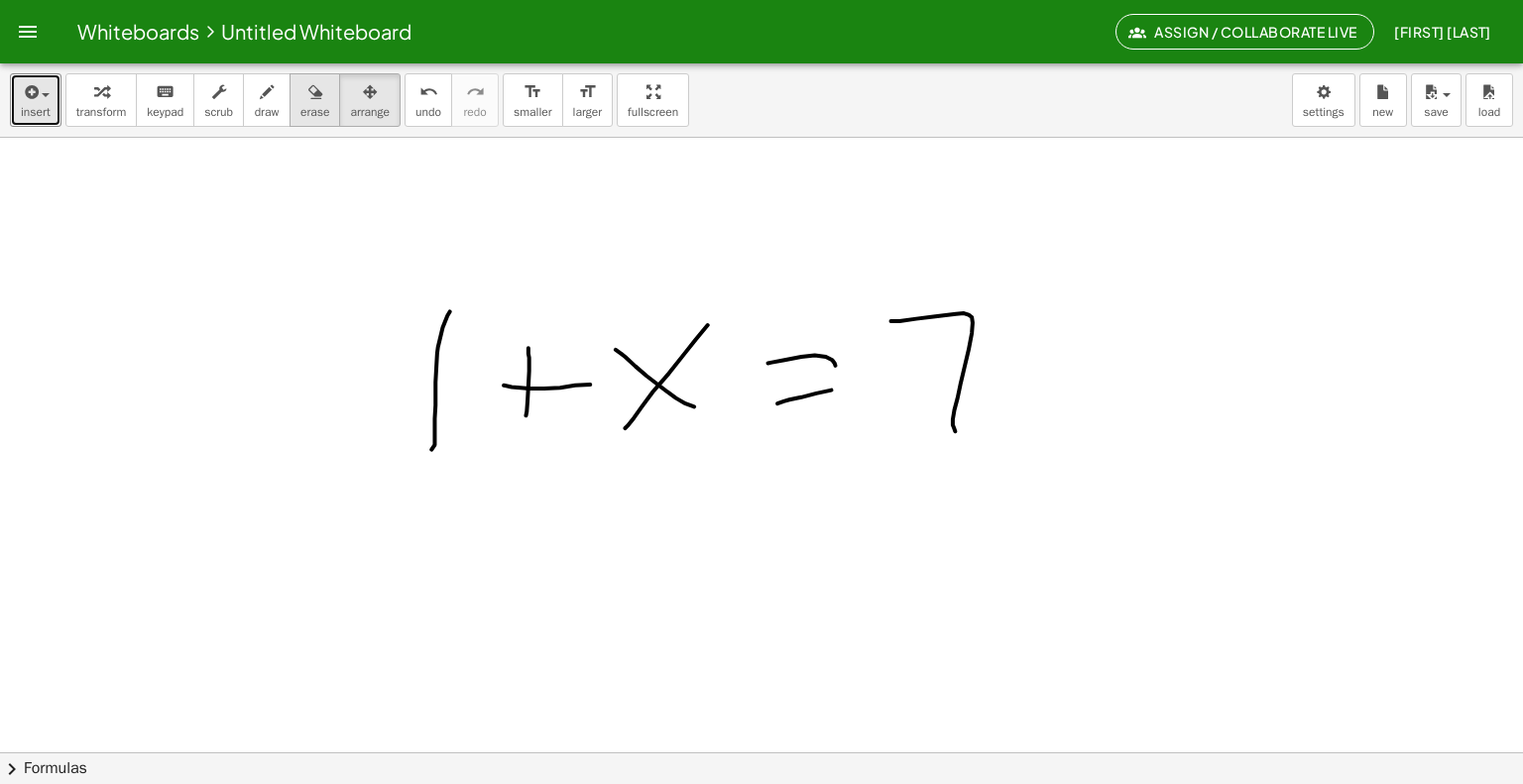 click at bounding box center [315, 92] 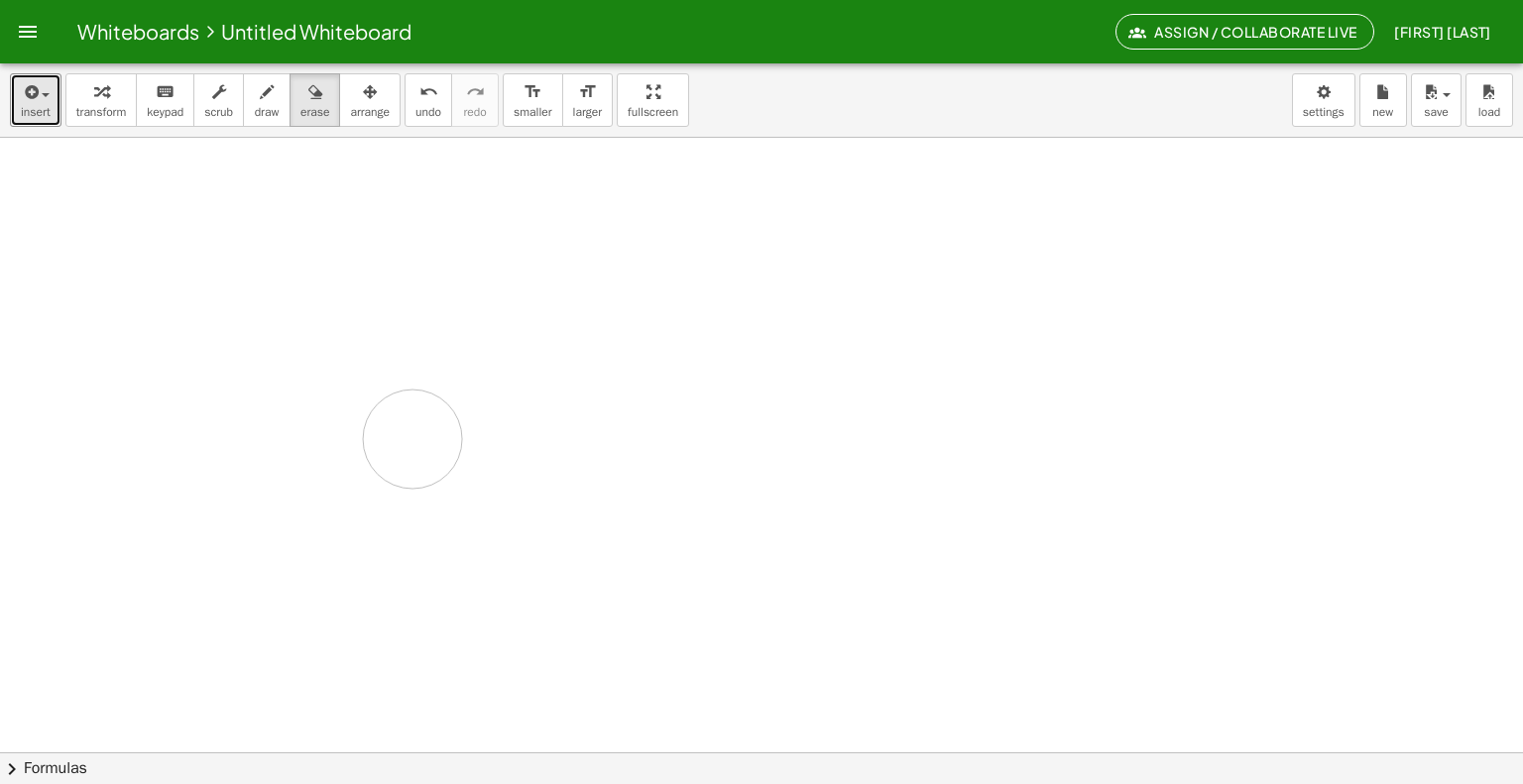 drag, startPoint x: 340, startPoint y: 211, endPoint x: 450, endPoint y: 420, distance: 236.18 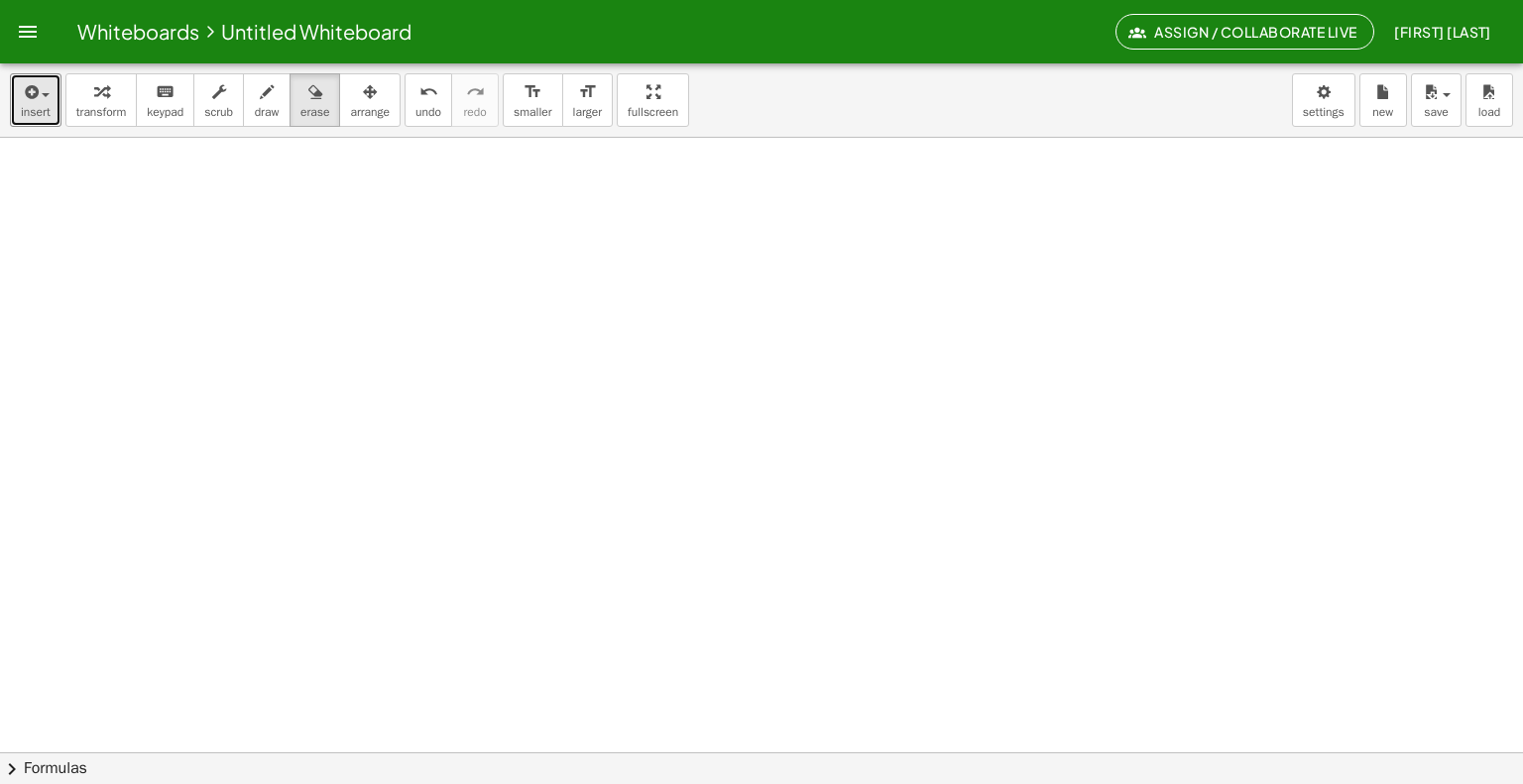 click at bounding box center [762, 750] 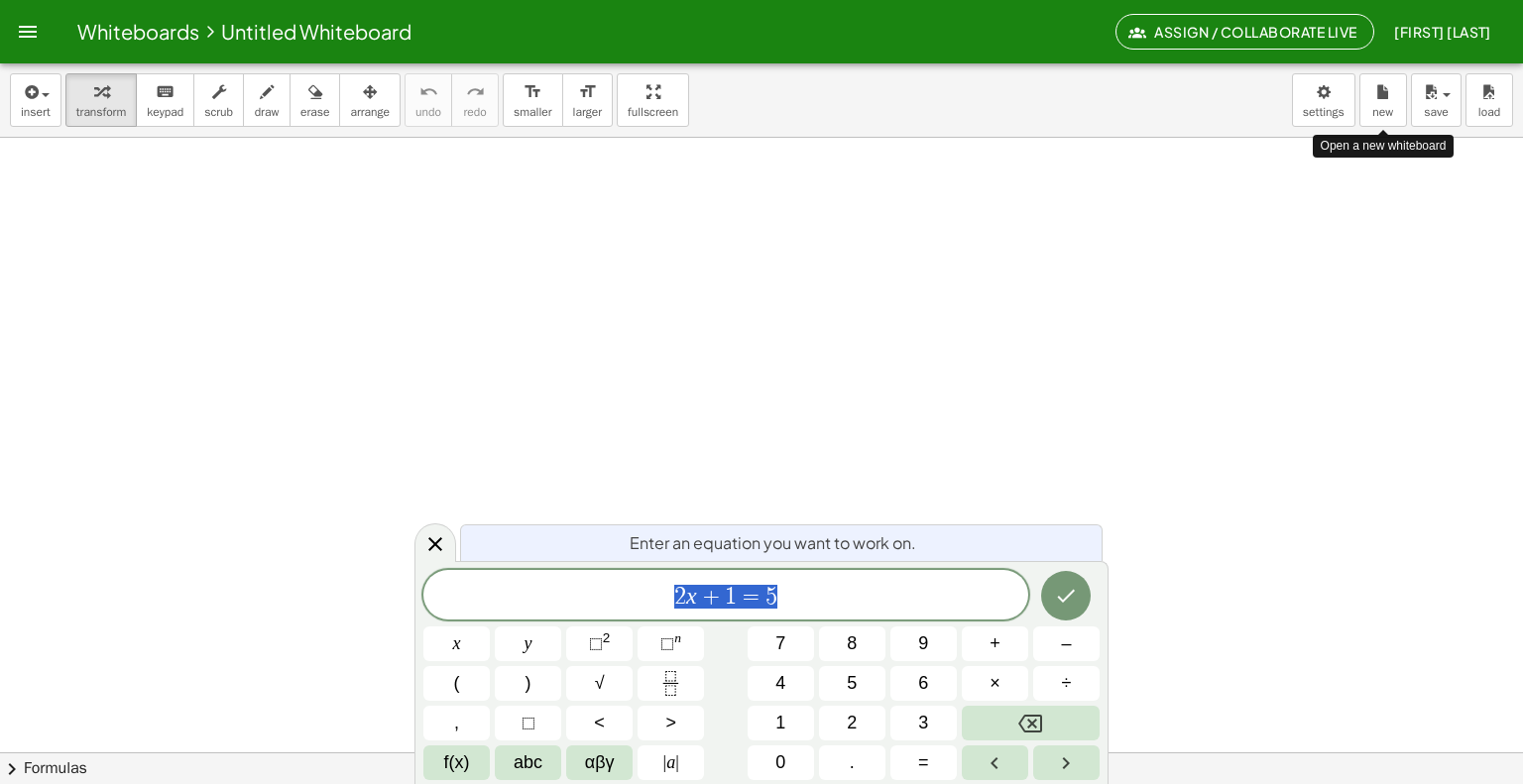 scroll, scrollTop: 0, scrollLeft: 0, axis: both 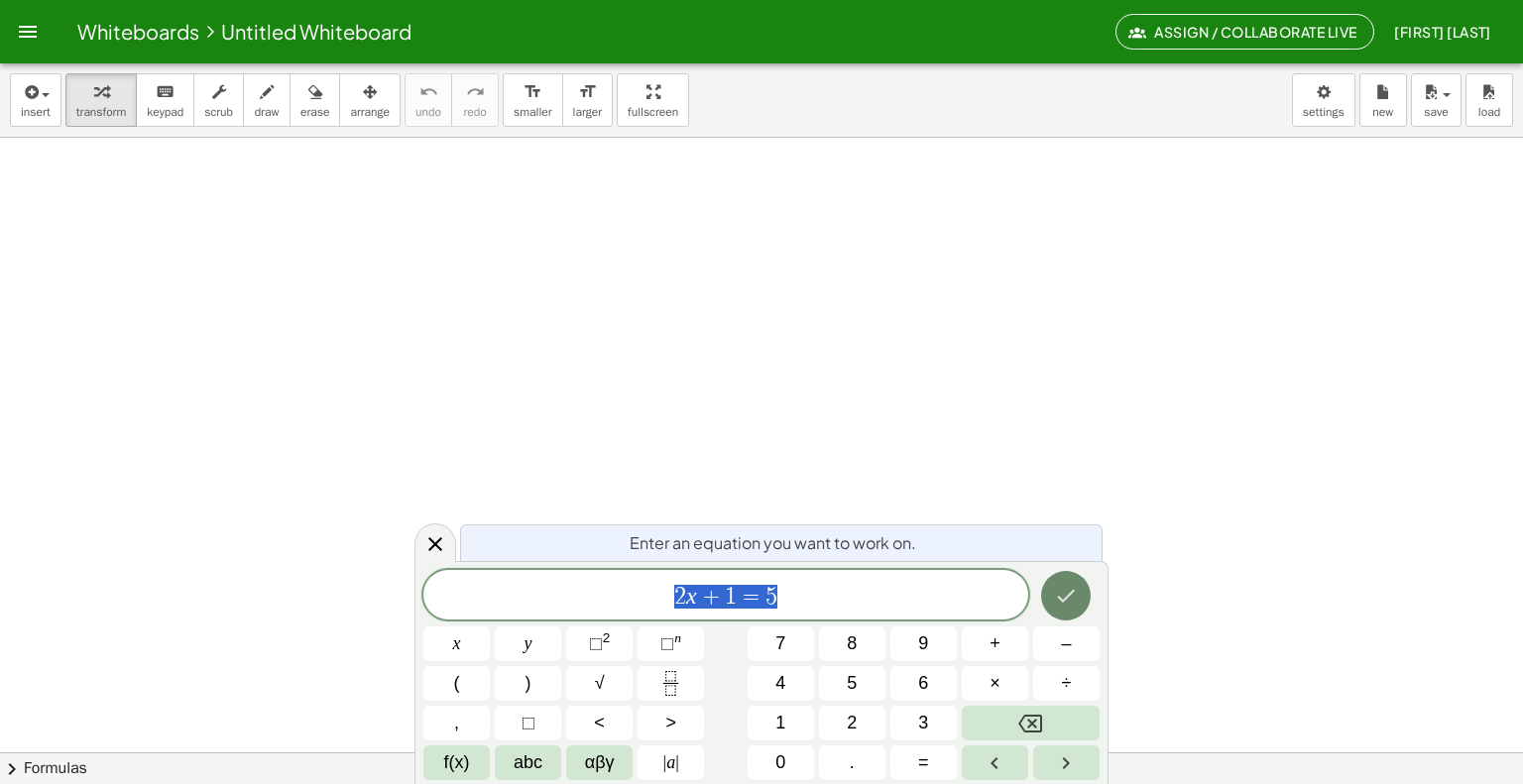 click 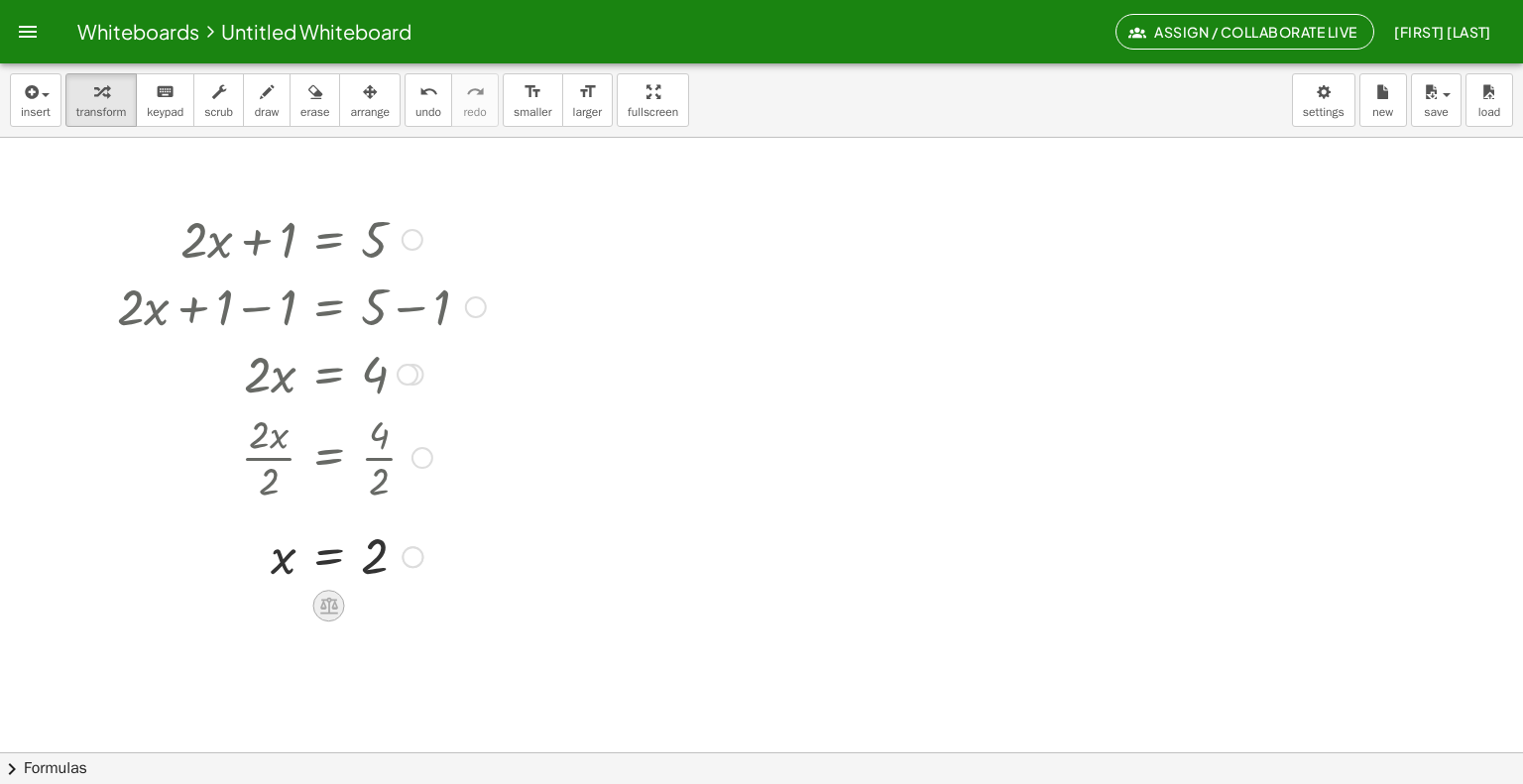 click 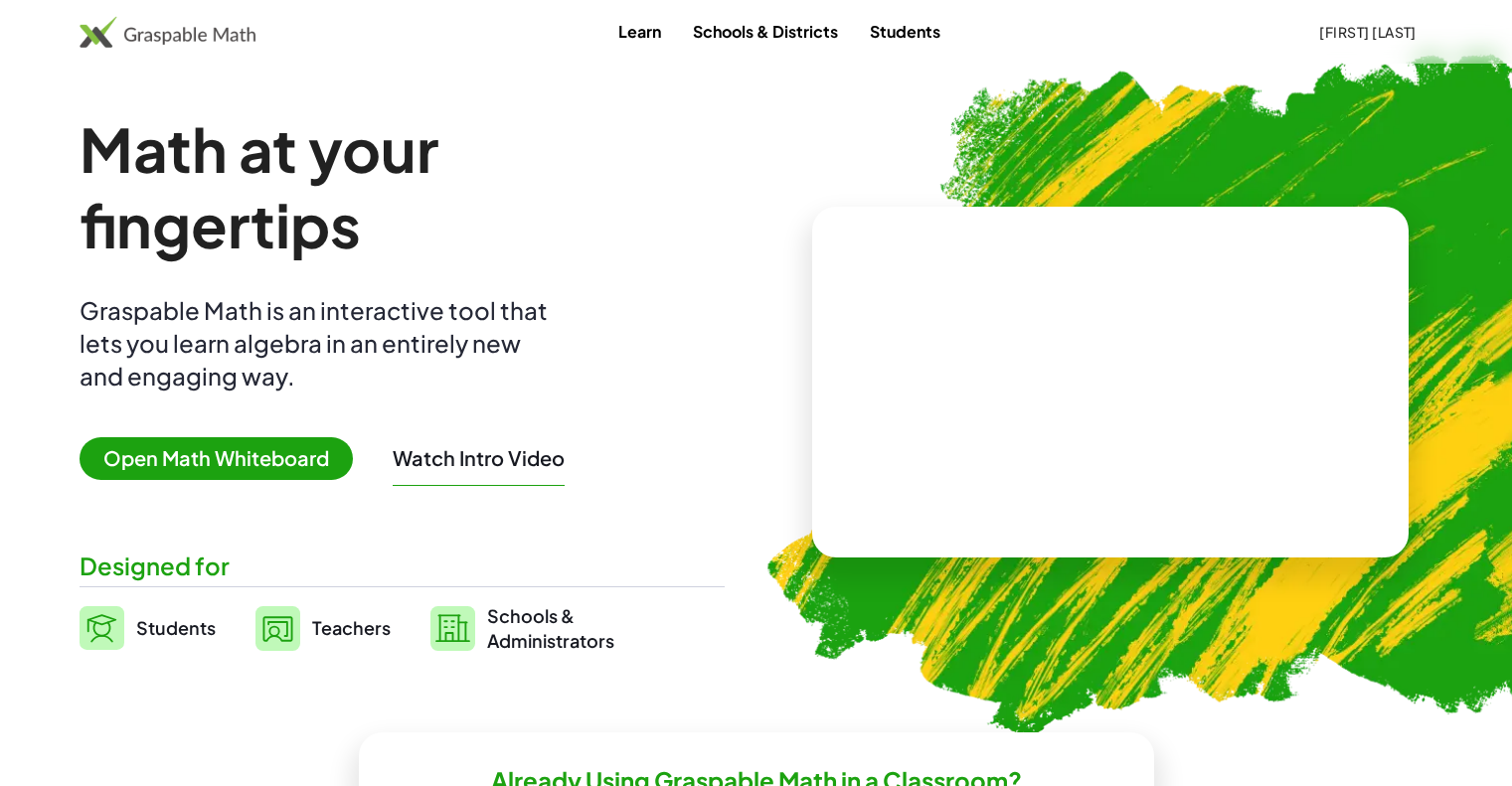 scroll, scrollTop: 0, scrollLeft: 0, axis: both 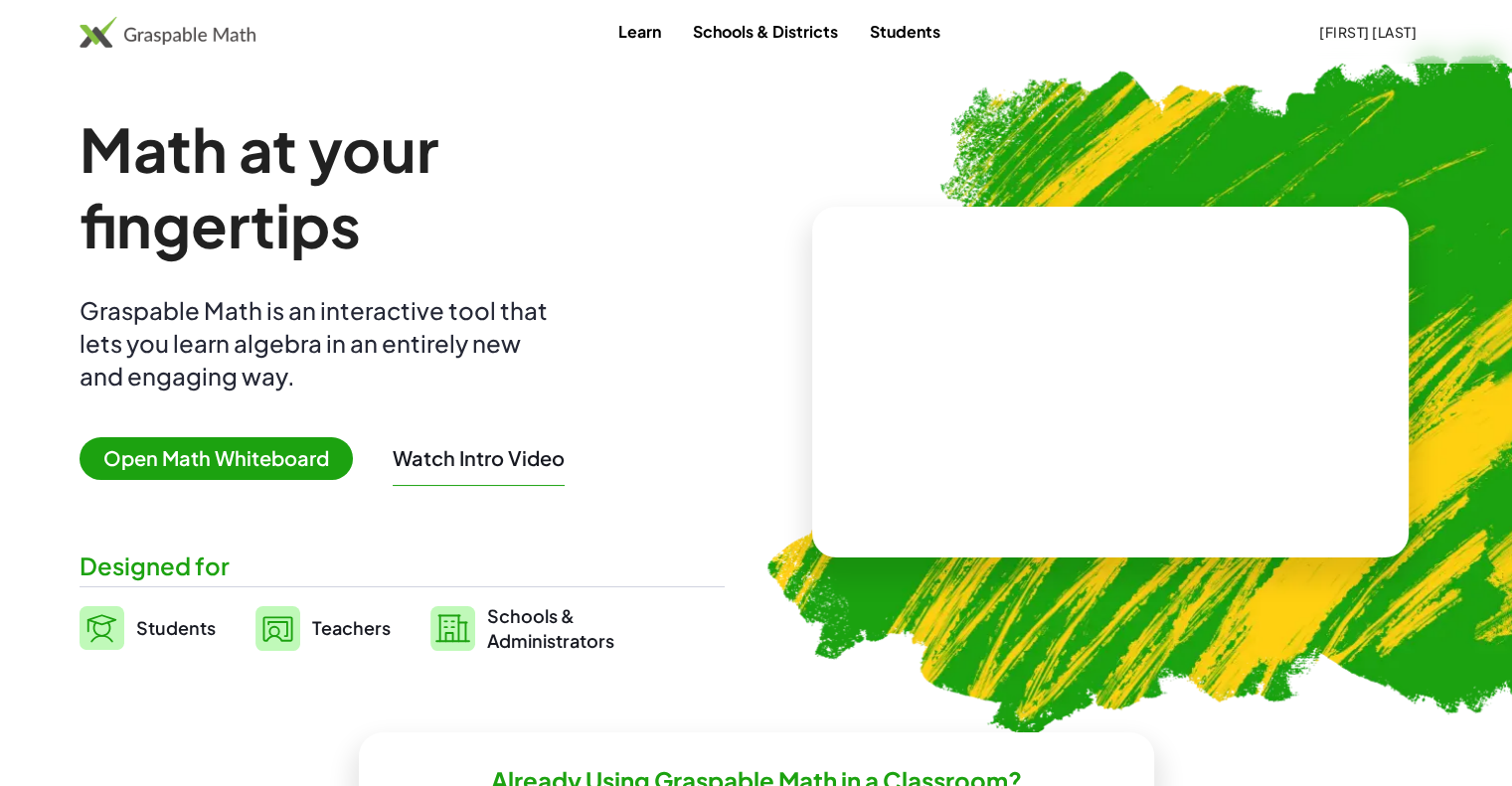 click on "[FIRST] [LAST]" at bounding box center (1368, 32) 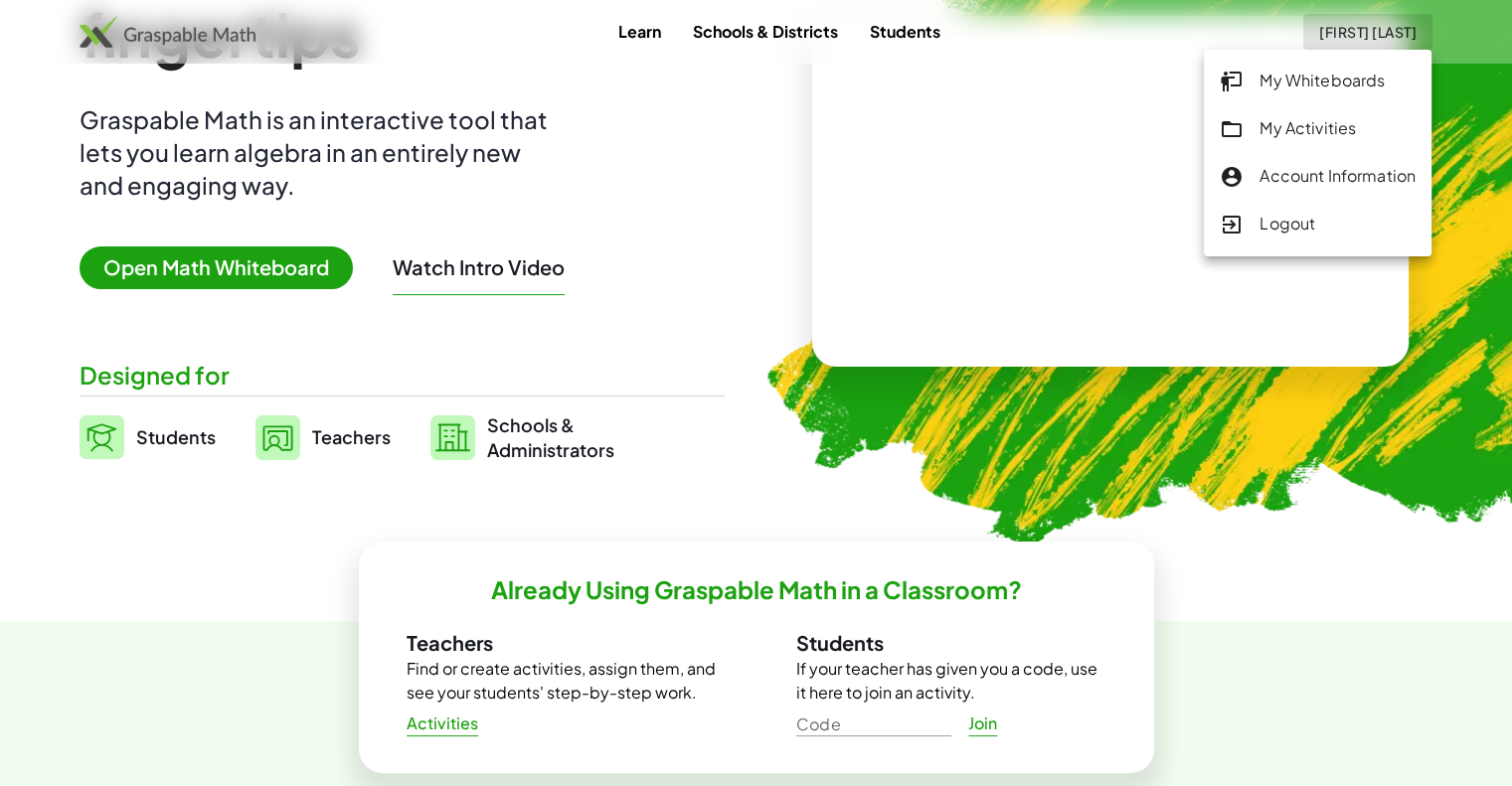 scroll, scrollTop: 0, scrollLeft: 0, axis: both 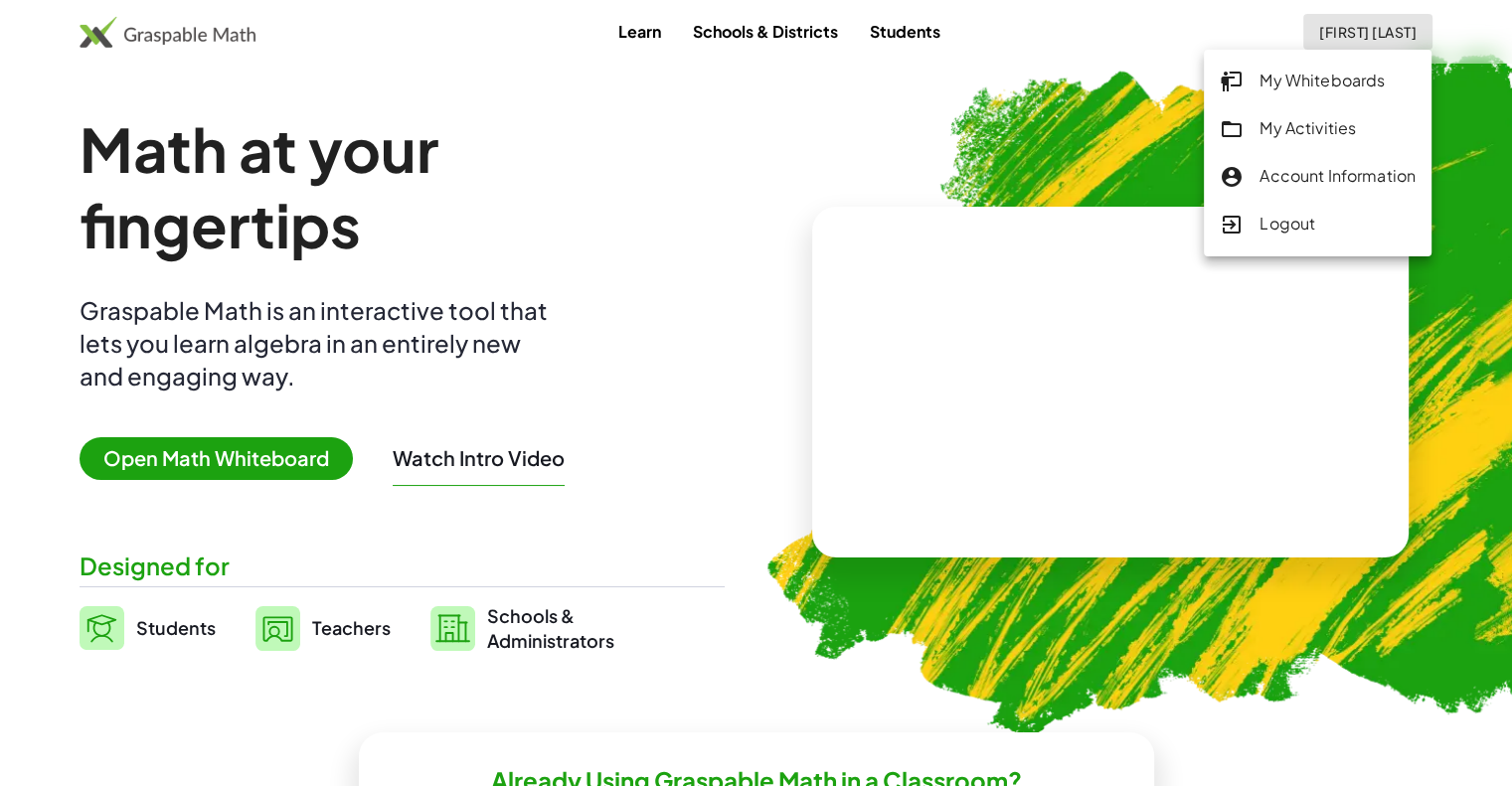 click on "Learn" at bounding box center (639, 31) 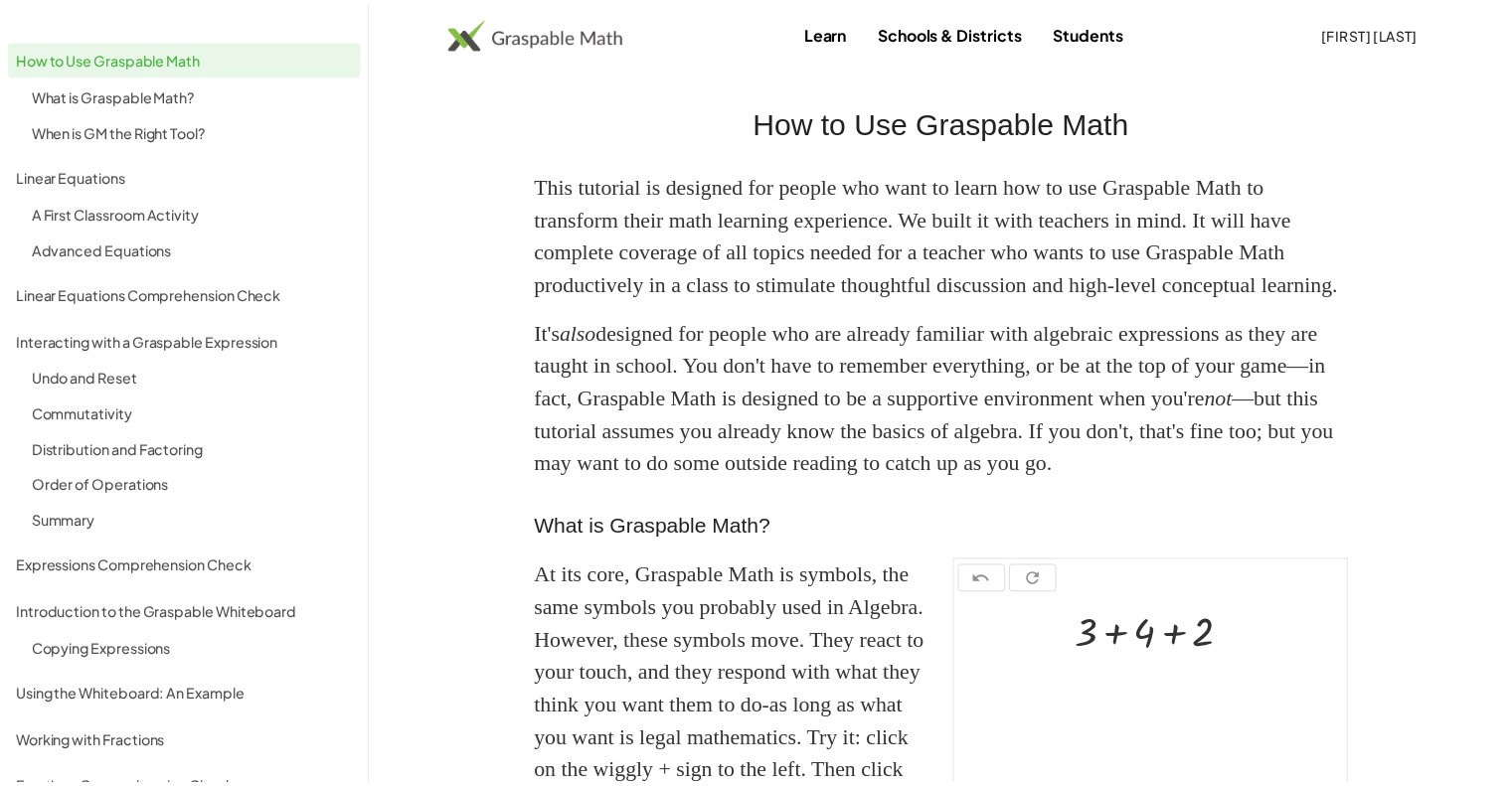 scroll, scrollTop: 0, scrollLeft: 0, axis: both 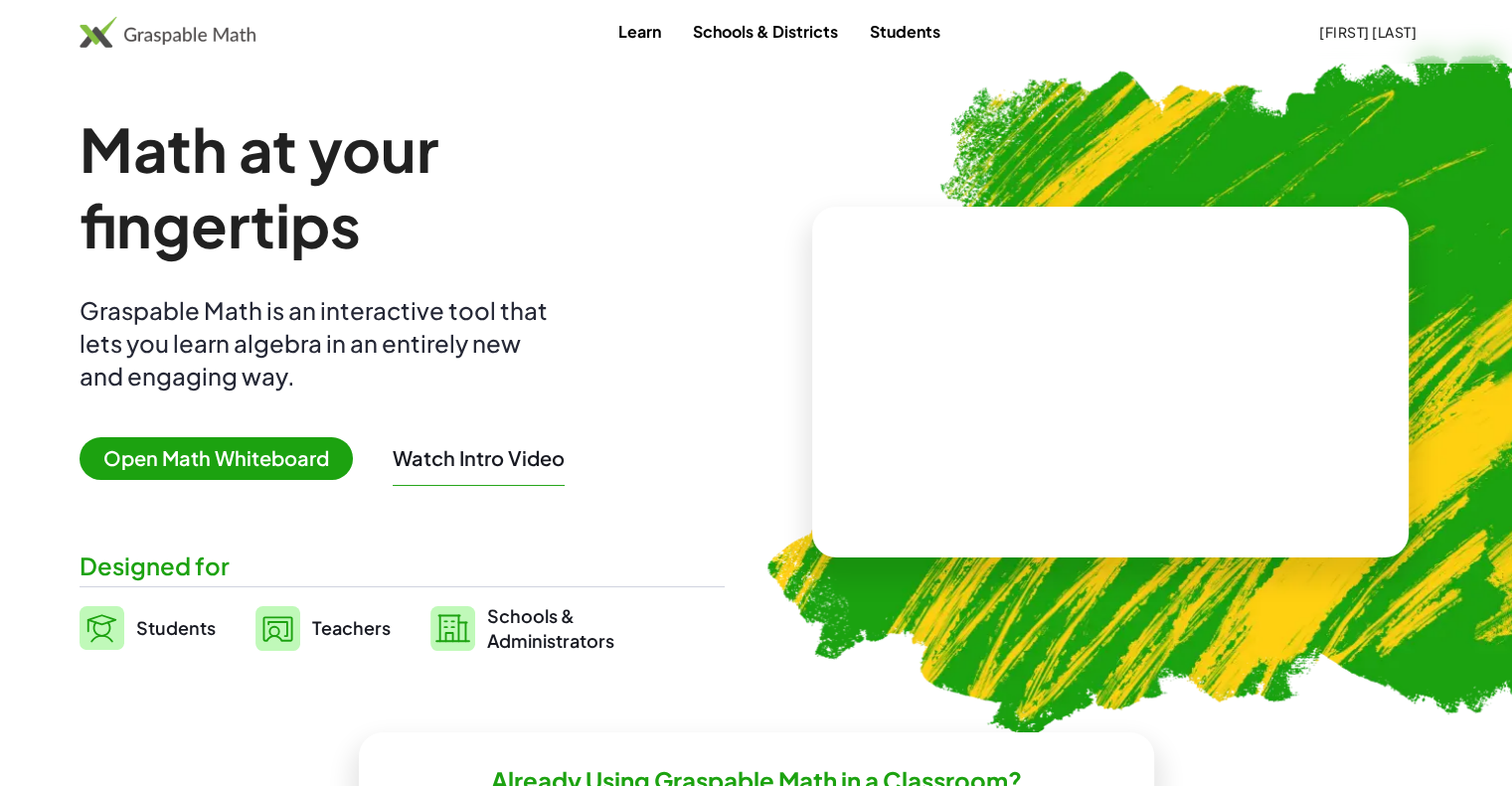click at bounding box center [167, 32] 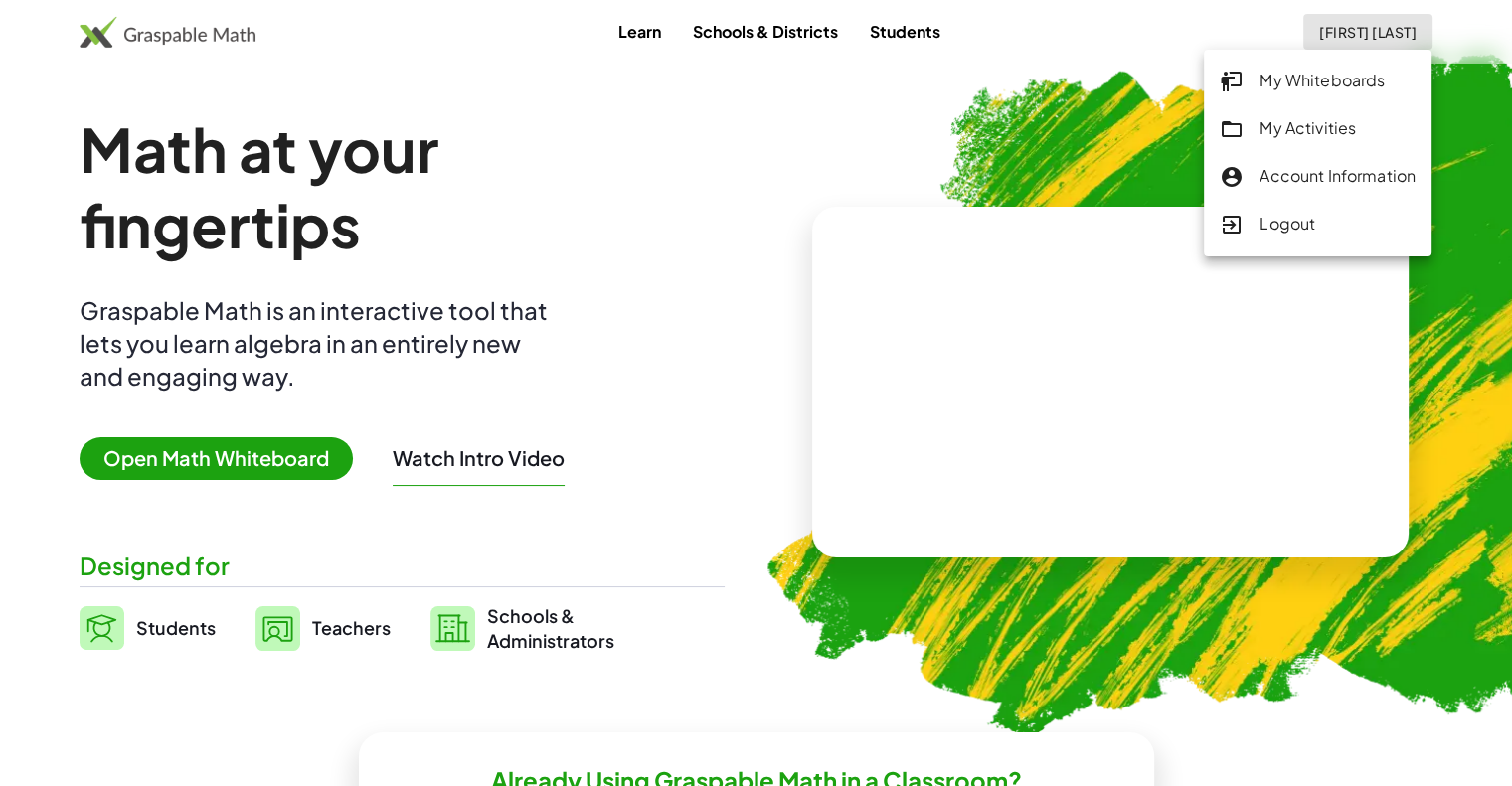 click on "My Whiteboards" 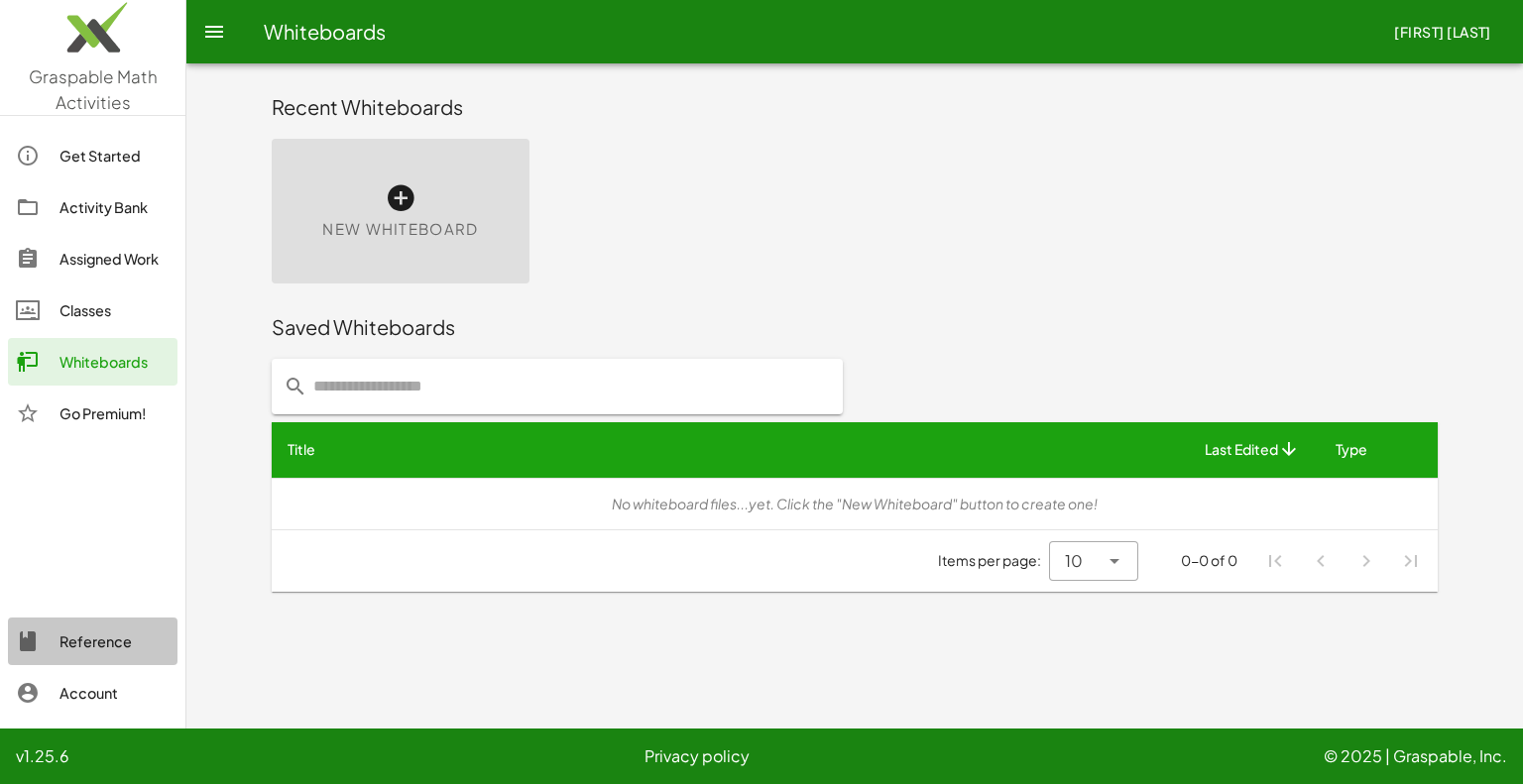 click on "Reference" 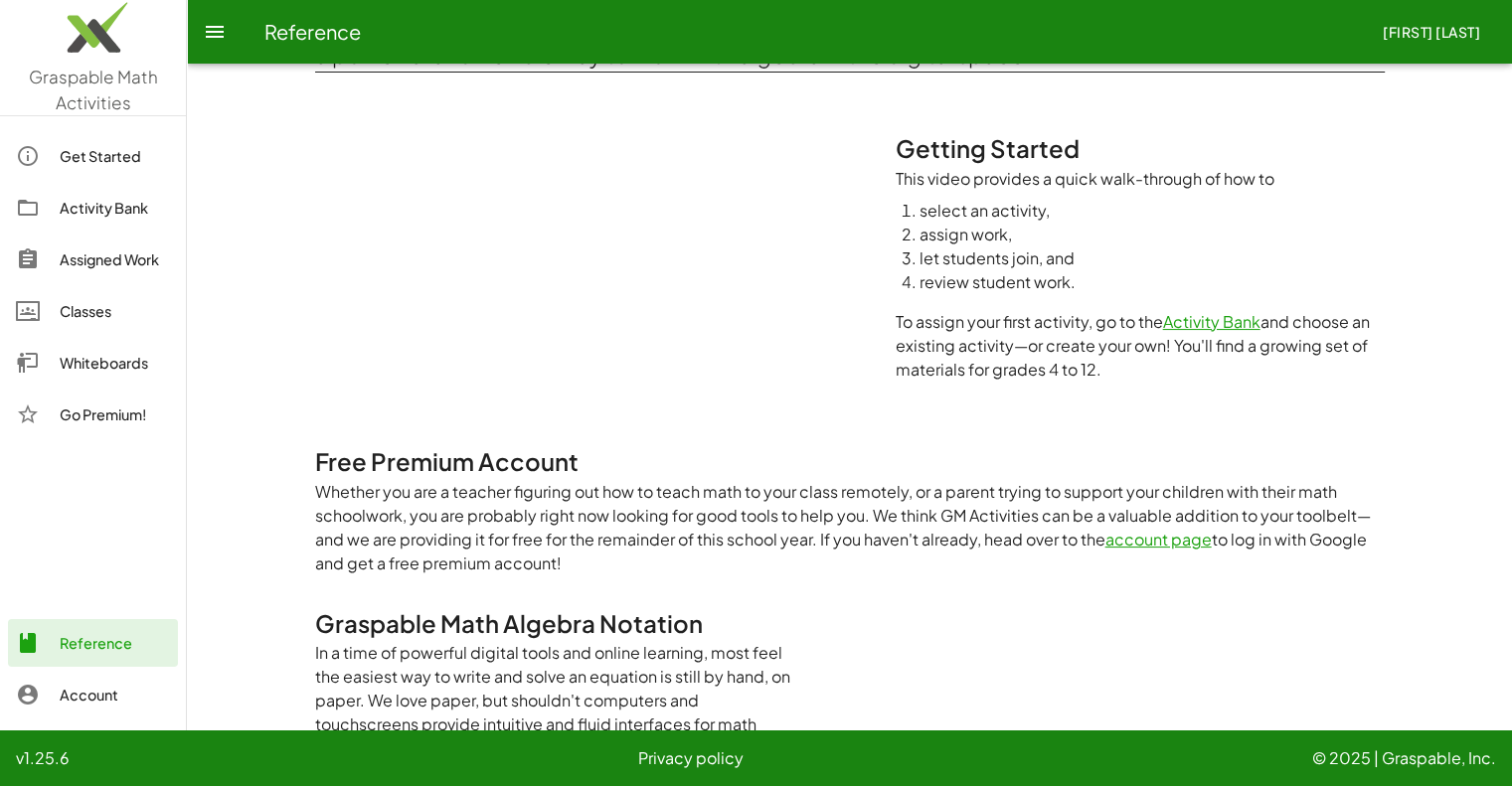 scroll, scrollTop: 194, scrollLeft: 0, axis: vertical 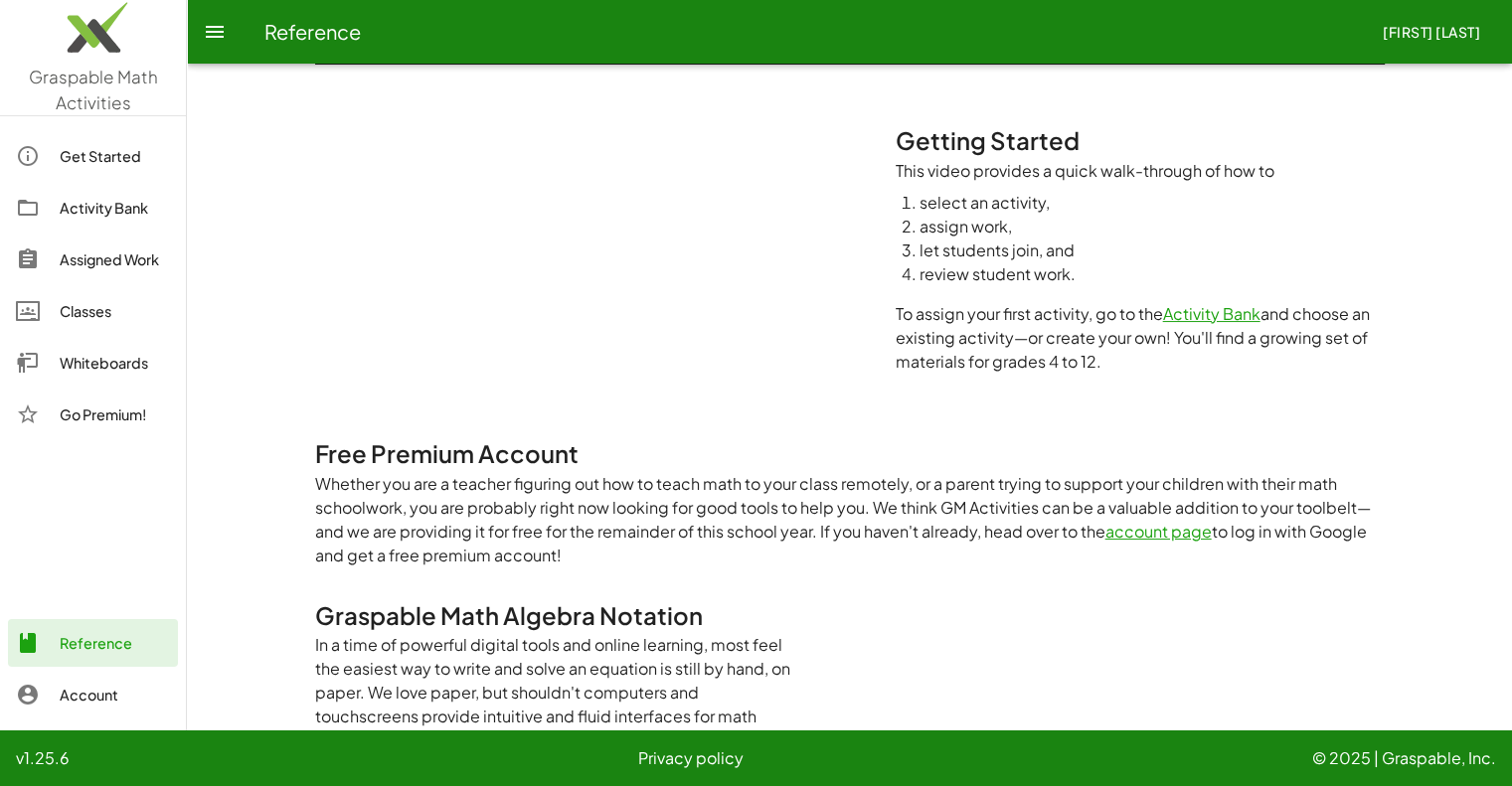 click on "Activity Bank" at bounding box center (1212, 313) 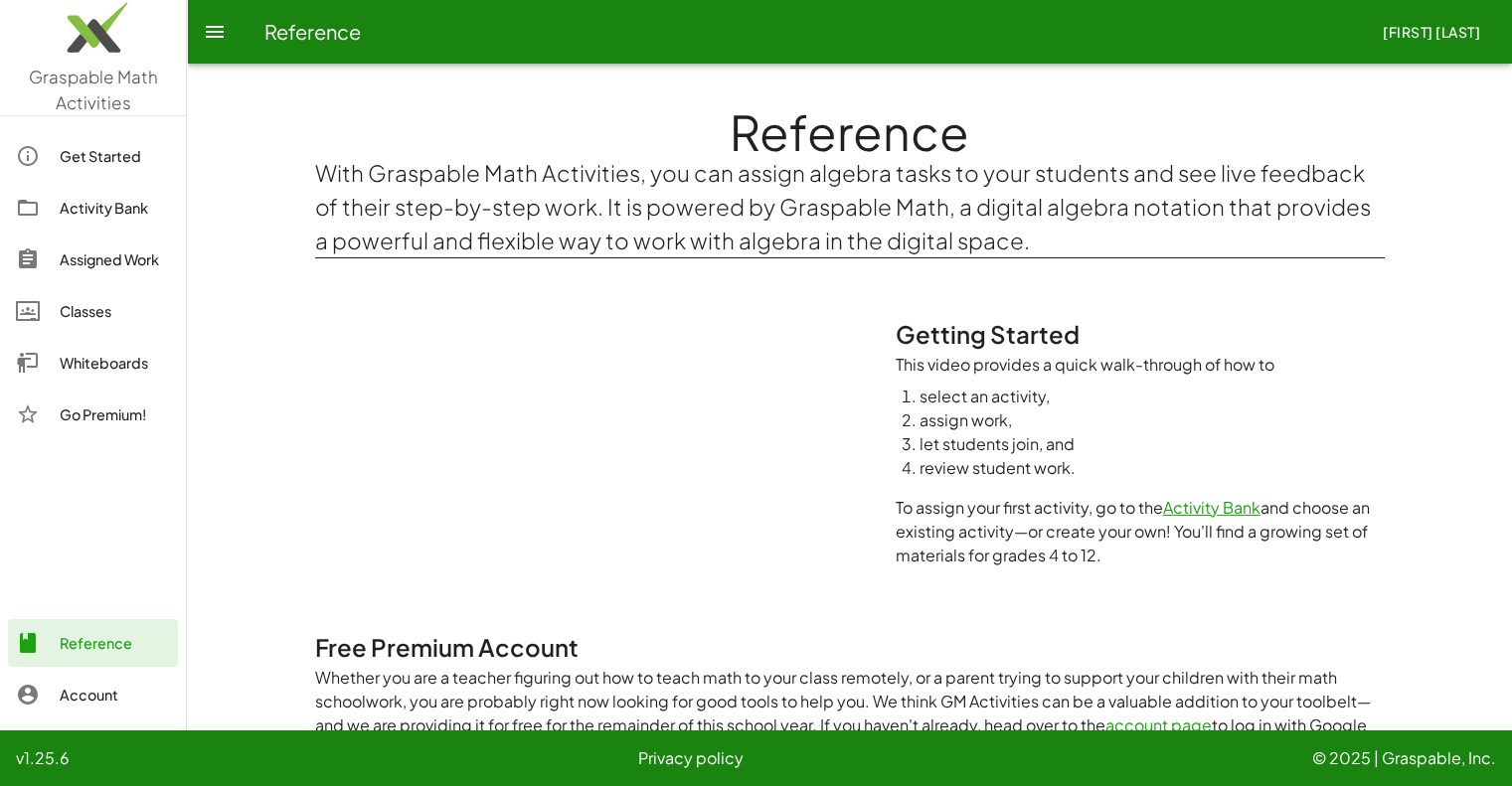 click on "Activity Bank" at bounding box center [1212, 507] 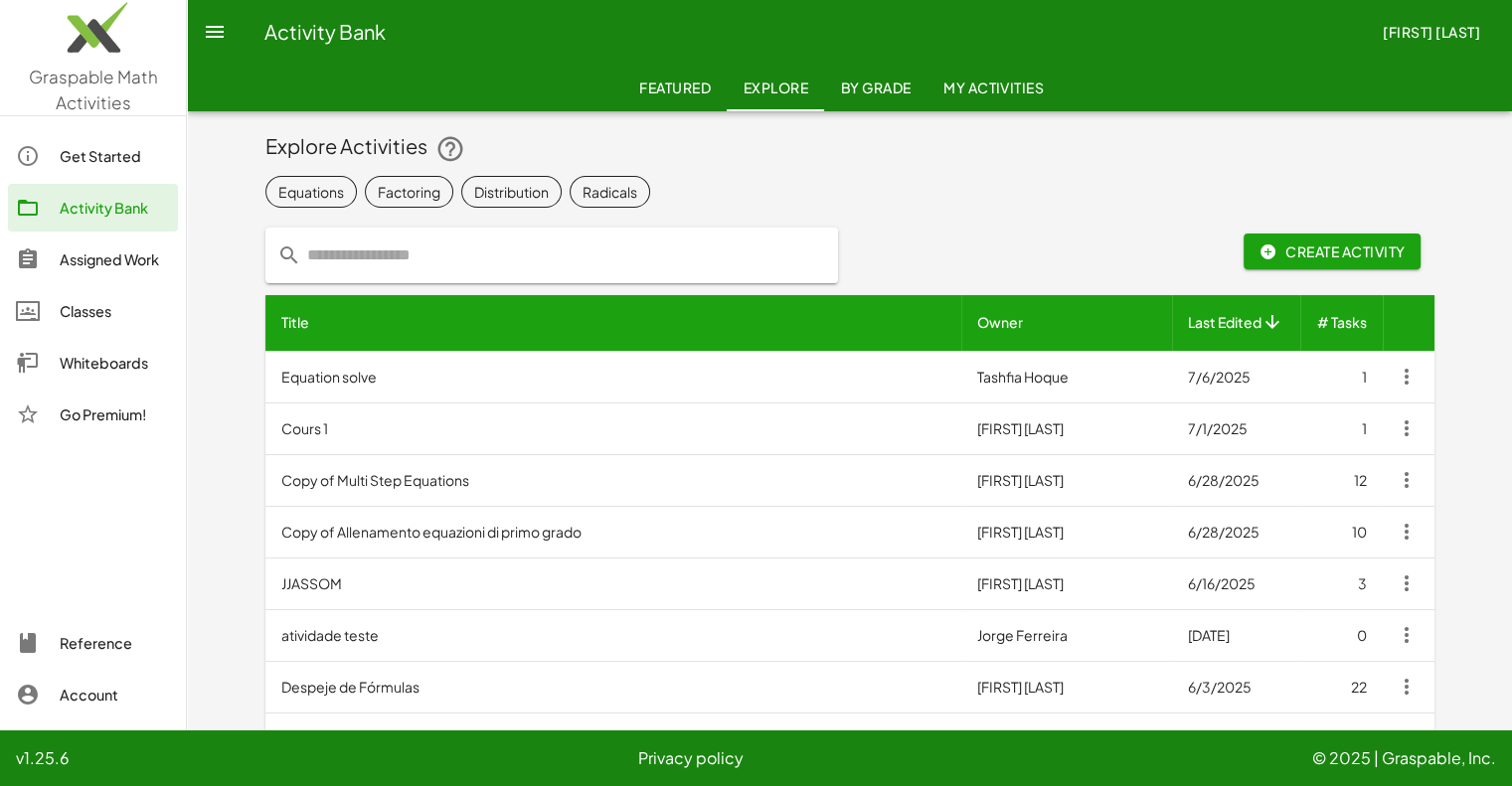 scroll, scrollTop: 0, scrollLeft: 0, axis: both 